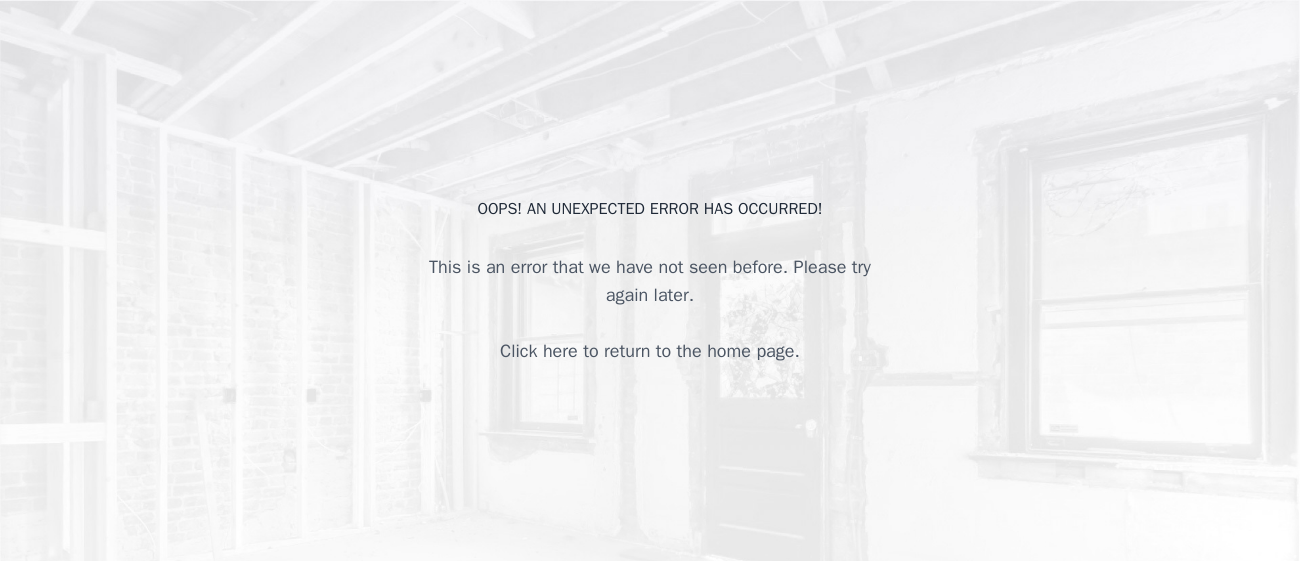scroll, scrollTop: 0, scrollLeft: 0, axis: both 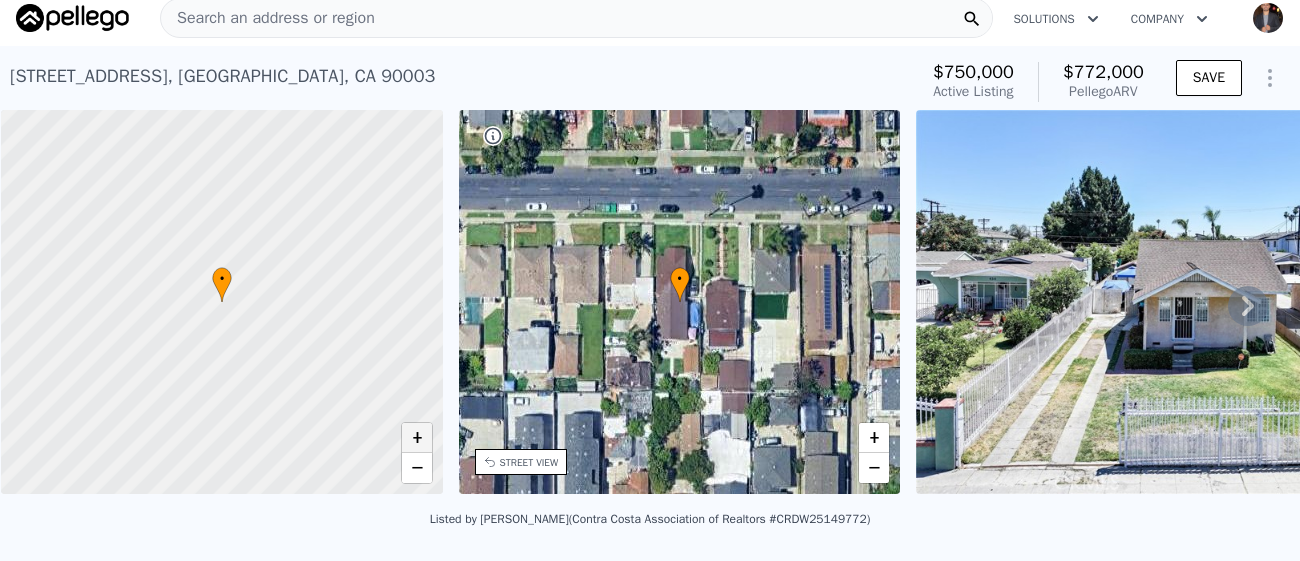 click on "+" at bounding box center (417, 438) 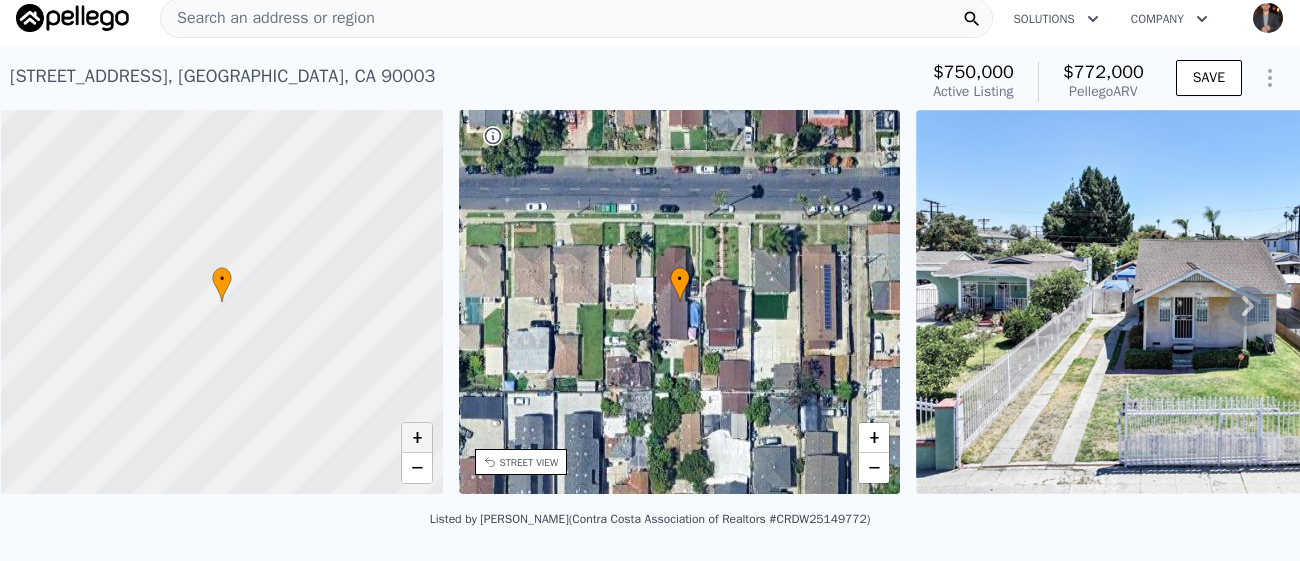 click on "+" at bounding box center (417, 438) 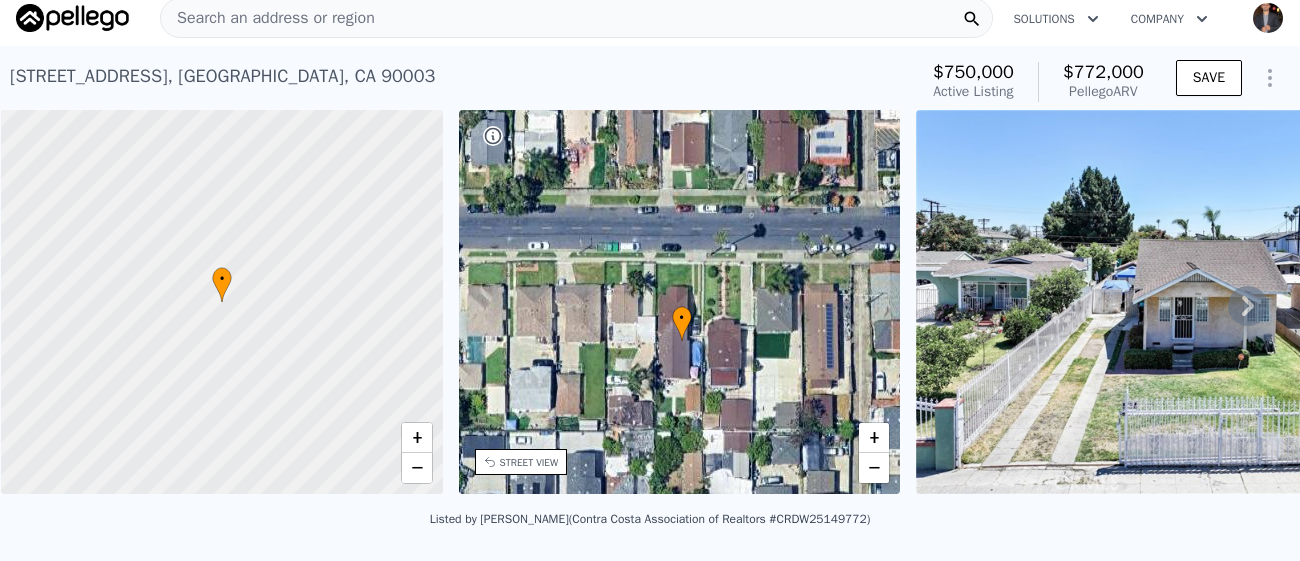 drag, startPoint x: 730, startPoint y: 226, endPoint x: 734, endPoint y: 262, distance: 36.221542 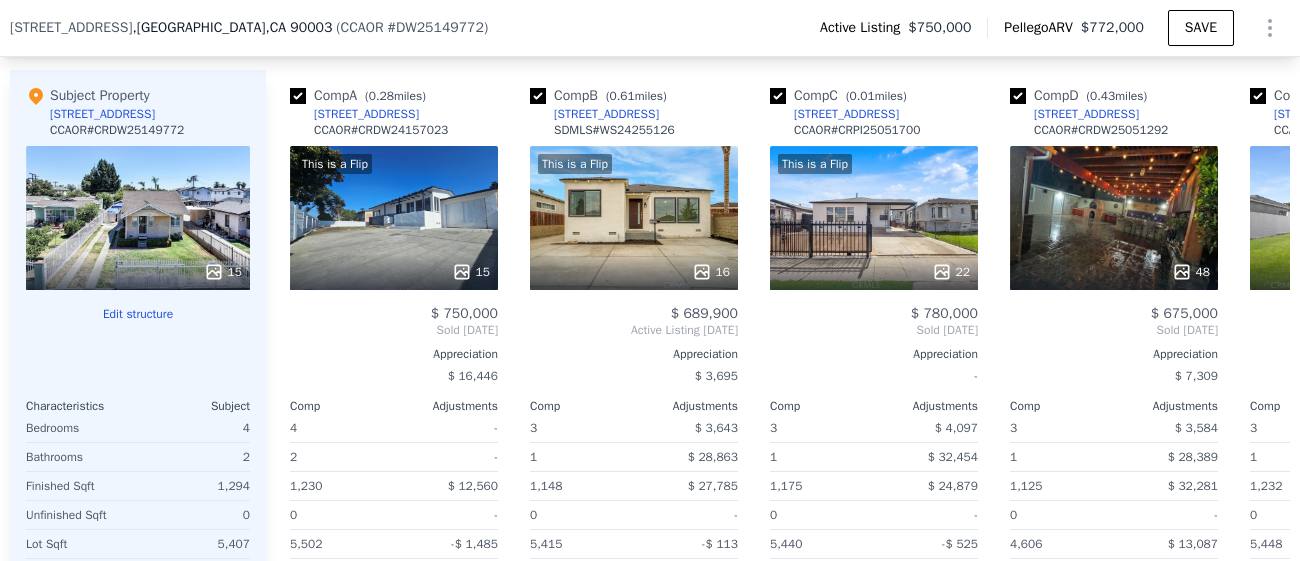 scroll, scrollTop: 2365, scrollLeft: 0, axis: vertical 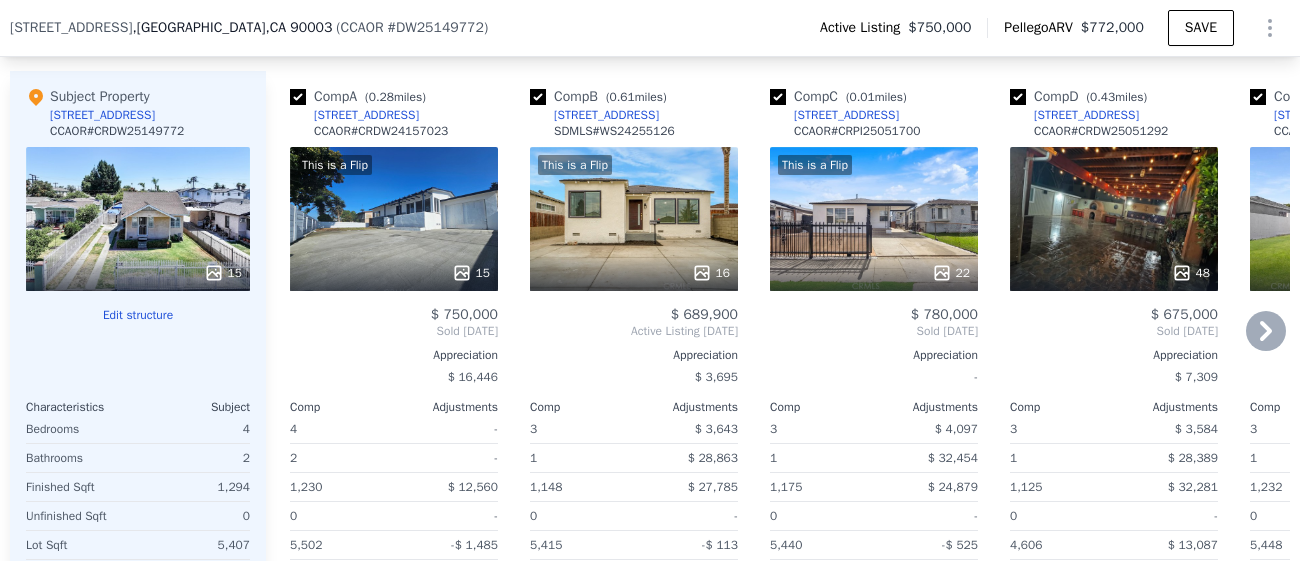 click on "Comp  A ( 0.28  miles) [STREET_ADDRESS] CCAOR  # CRDW24157023 This is a Flip 15 $ 750,000 Sold   [DATE] Appreciation $ 16,446 Comp Adjustments 4 - 2 - 1,230 $ 12,560 0 - 5,502 -$ 1,485 1944 - - Other Adjustments $ 18,785 Adjusted Value $ 772,164 Comp  B ( 0.61  miles) [STREET_ADDRESS]  # WS24255126 This is a Flip 16 $ 689,900 Active Listing   [DATE] Appreciation $ 3,695 Comp Adjustments 3 $ 3,643 1 $ 28,863 1,148 $ 27,785 0 - 5,415 -$ 113 1942 - - Other Adjustments $ 9,311 Adjusted Value $ 752,523 Comp  C ( 0.01  miles) [STREET_ADDRESS][GEOGRAPHIC_DATA]  # CRPI25051700 This is a Flip 22 $ 780,000 Sold   [DATE] Appreciation - Comp Adjustments 3 $ 4,097 1 $ 32,454 1,175 $ 24,879 0 - 5,440 -$ 525 1953 - 1 - Other Adjustments $ 8,353 Adjusted Value $ 849,257 Comp  D ( 0.43  miles) [STREET_ADDRESS] CCAOR  # CRDW25051292 48 $ 675,000 Sold   [DATE] Appreciation $ 7,309 Comp Adjustments 3 $ 3,584 1 $ 28,389 1,125 $ 32,281 0 - 4,606 $ 13,087 1988 - 1 - Other Adjustments -$ 4,591 Adjusted Value $ 747,750 Comp  E" at bounding box center (778, 392) 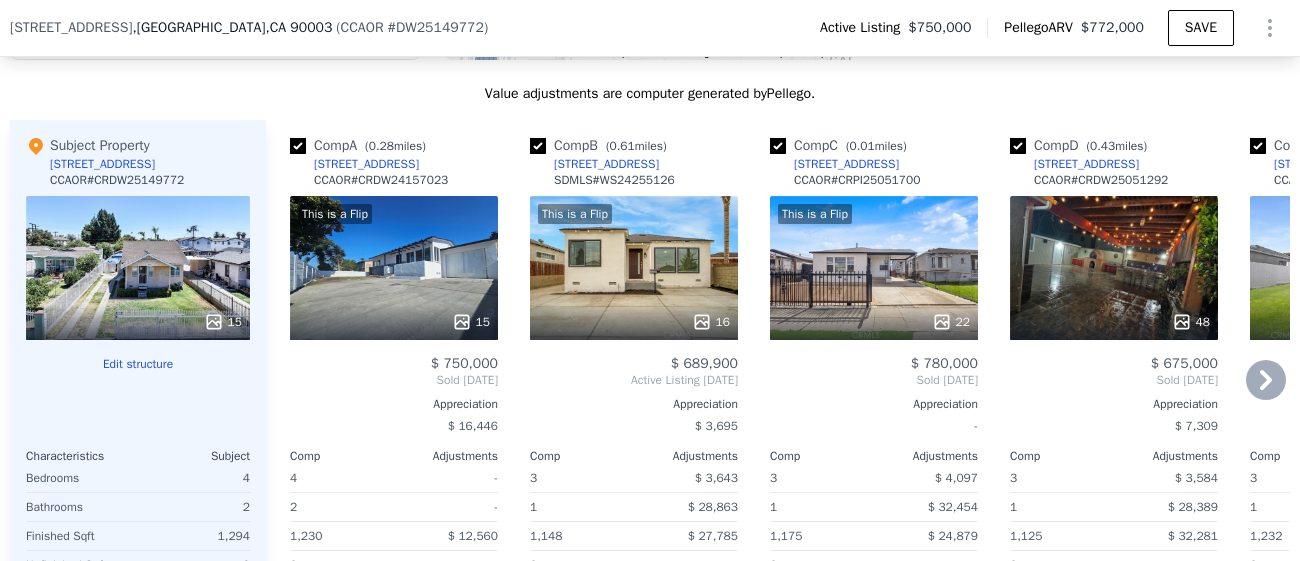 scroll, scrollTop: 2308, scrollLeft: 0, axis: vertical 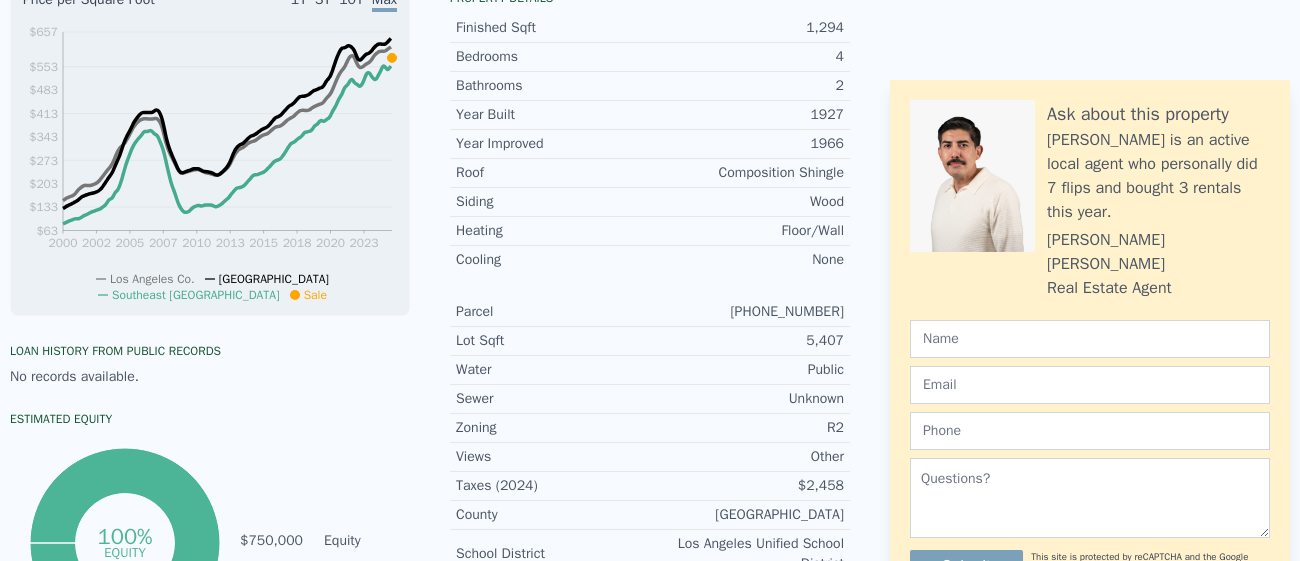 click on "Search an address or region" at bounding box center (268, -741) 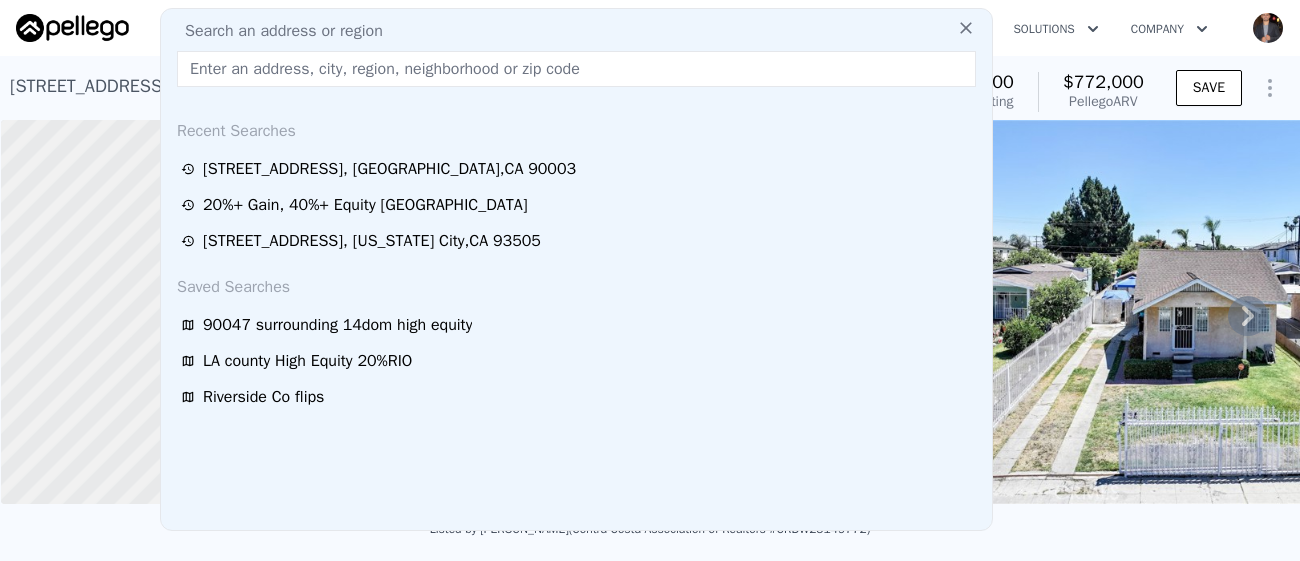 type on "[STREET_ADDRESS][DATE]" 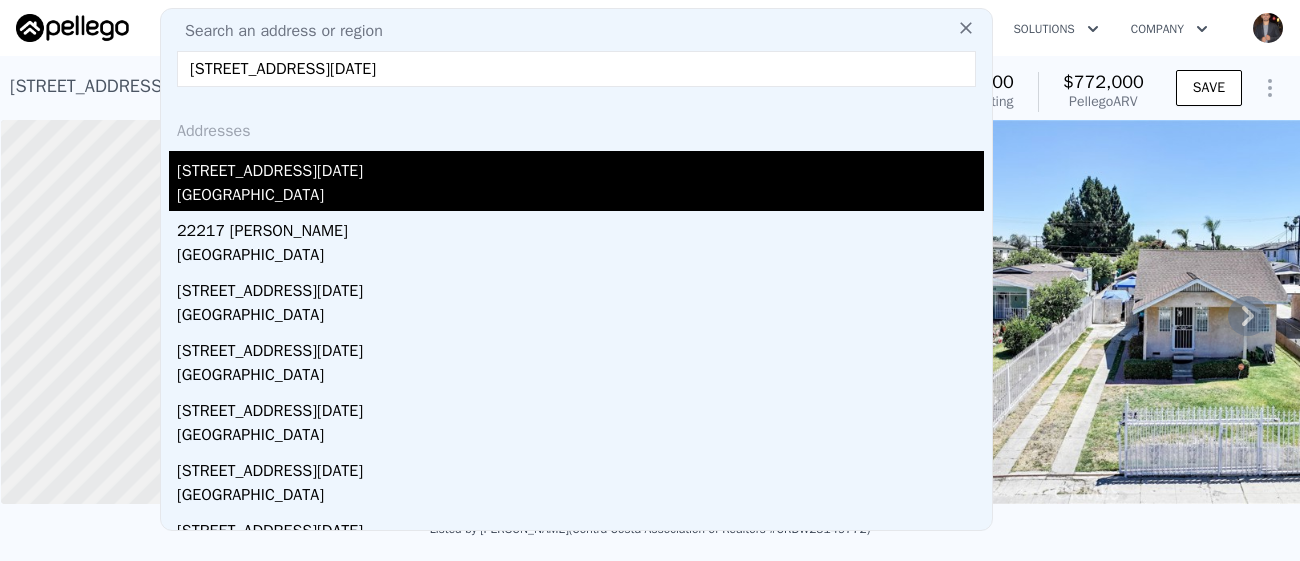 click on "[STREET_ADDRESS][DATE]" at bounding box center [580, 167] 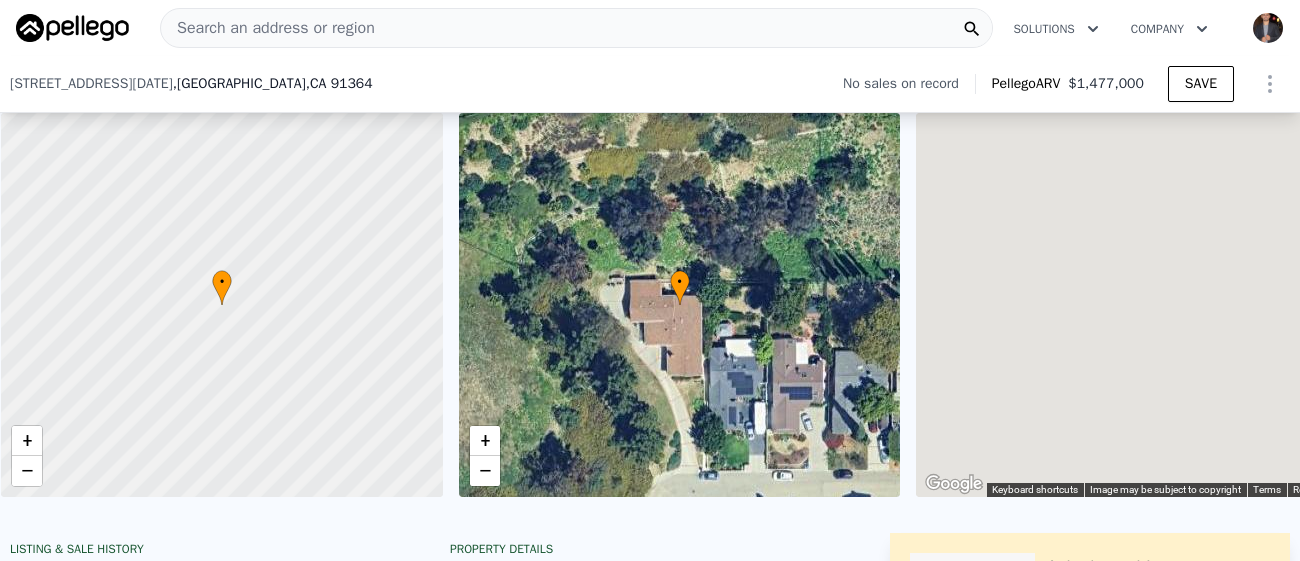 scroll, scrollTop: 2650, scrollLeft: 0, axis: vertical 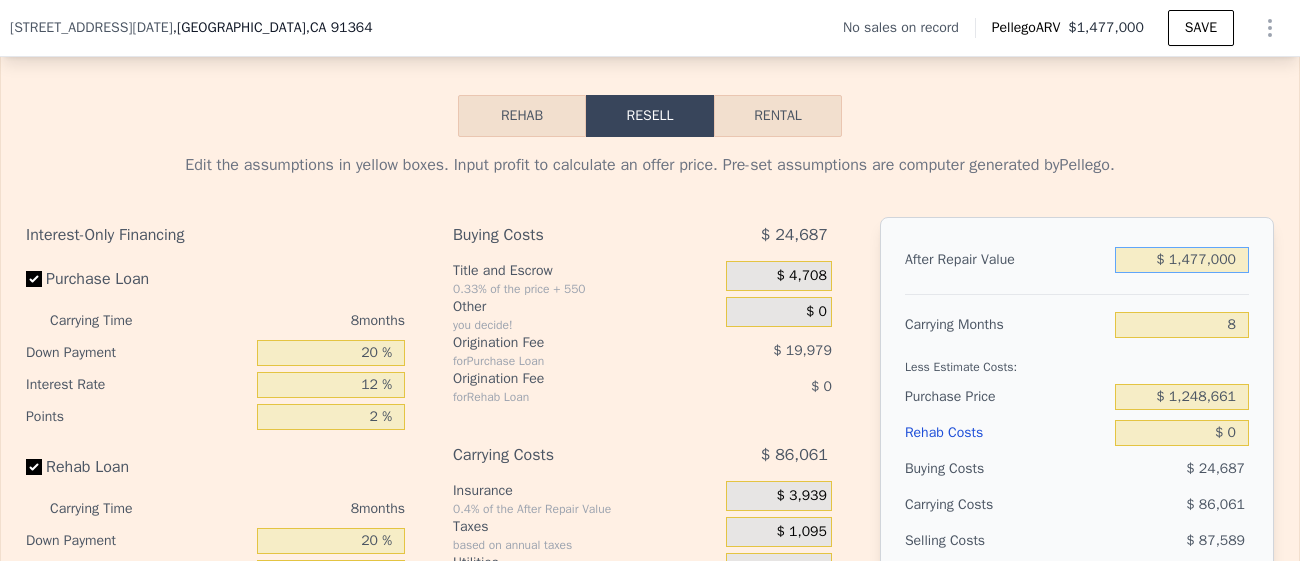 click on "$ 1,477,000" at bounding box center [1182, 260] 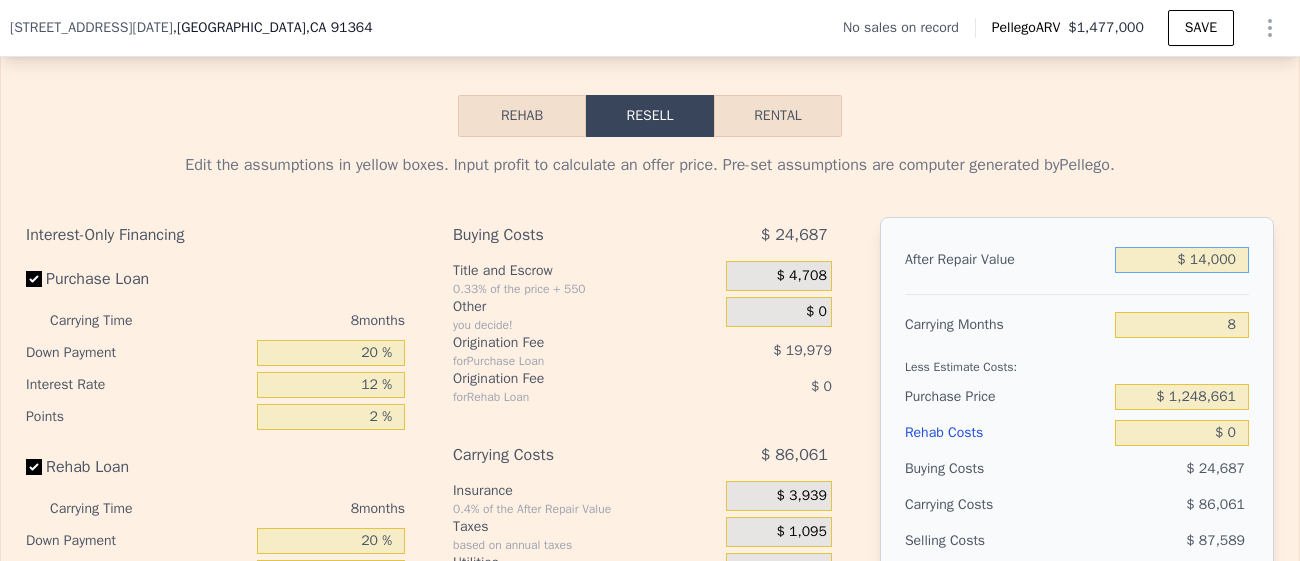 type on "$ 1,000" 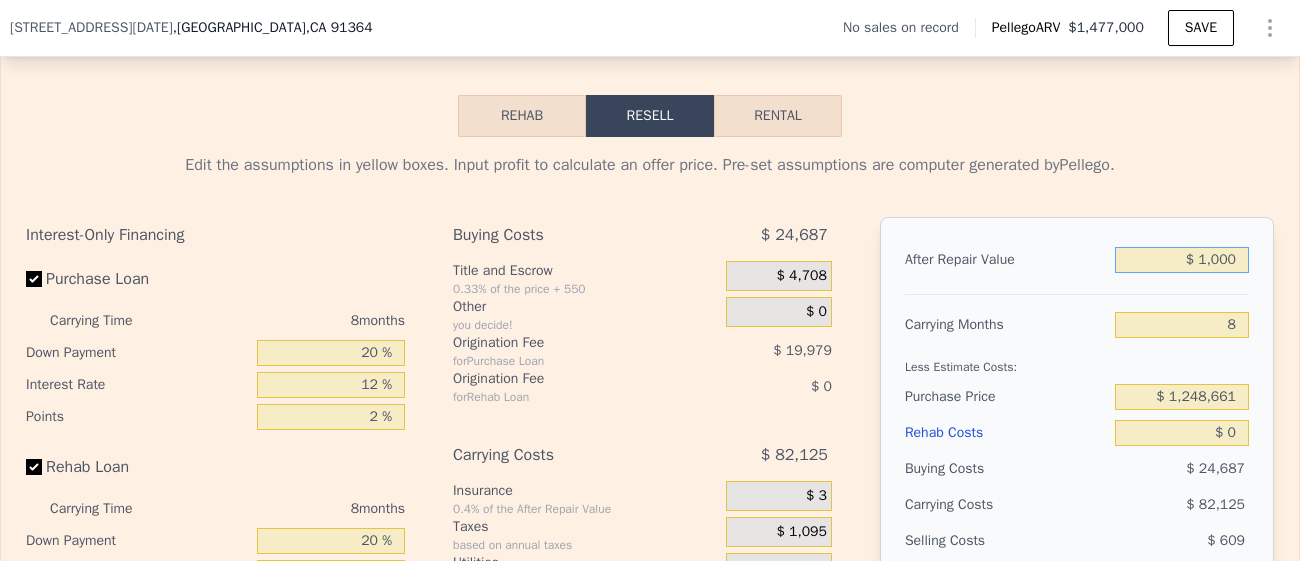 type on "-$ 1,355,082" 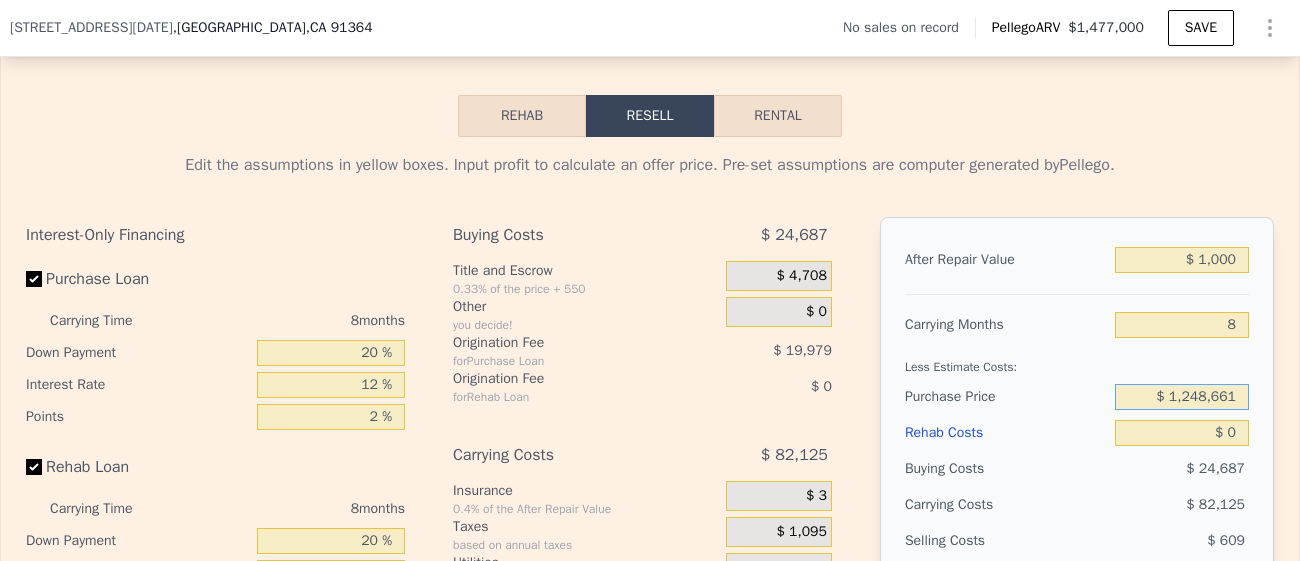 click on "$ 1,248,661" at bounding box center (1182, 397) 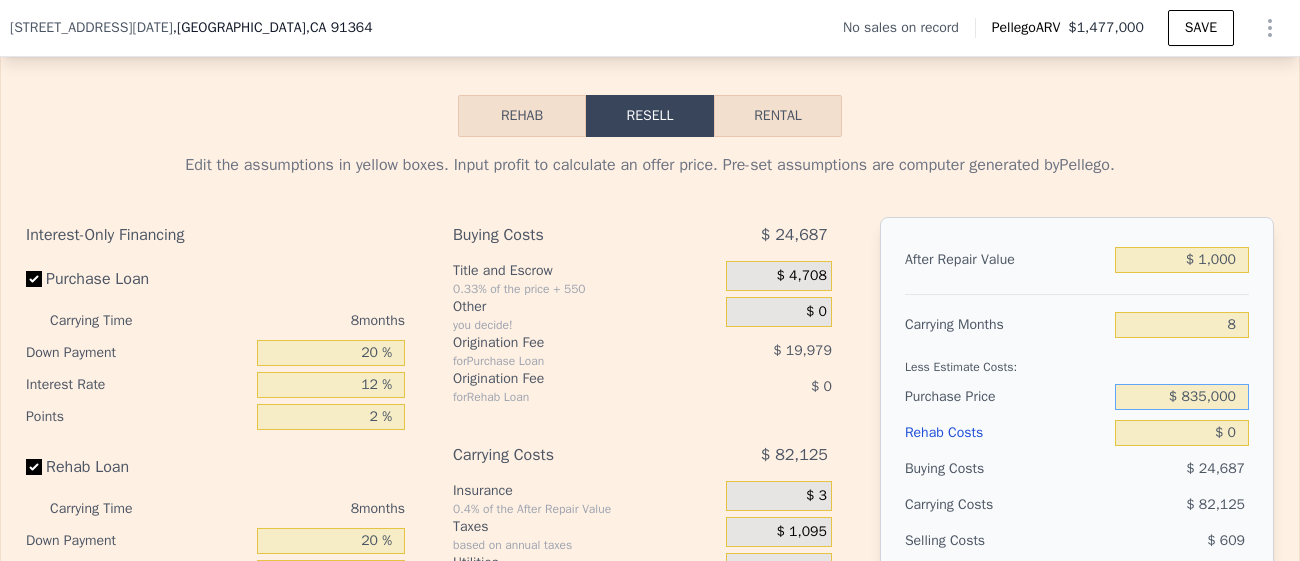 type on "$ 835,000" 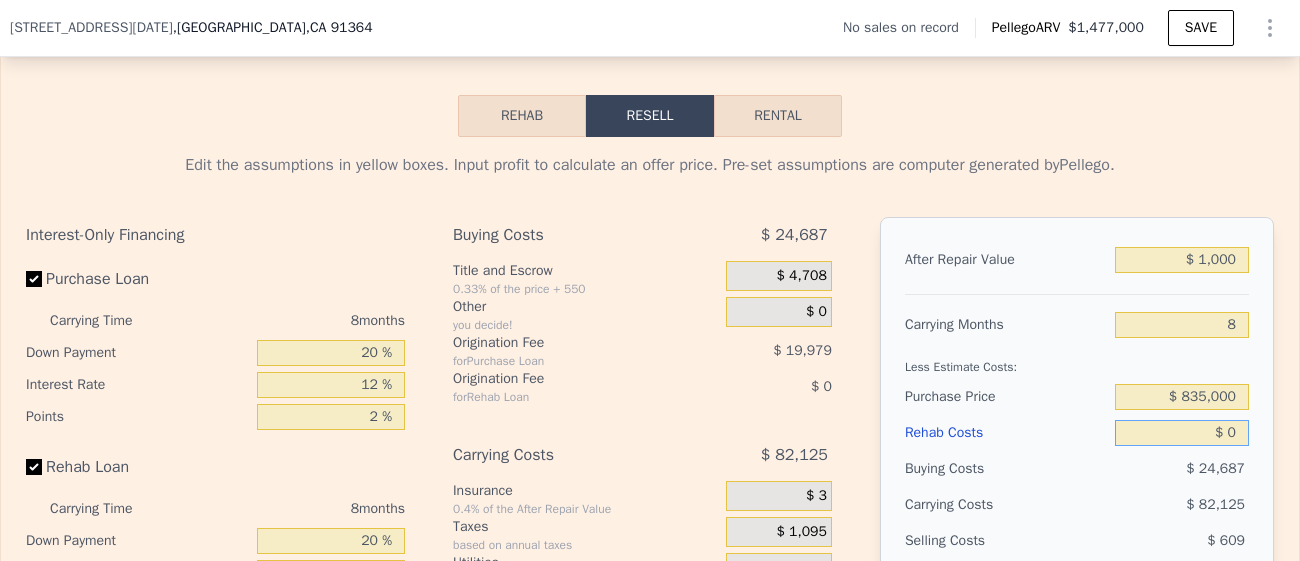 click on "$ 0" at bounding box center [1182, 433] 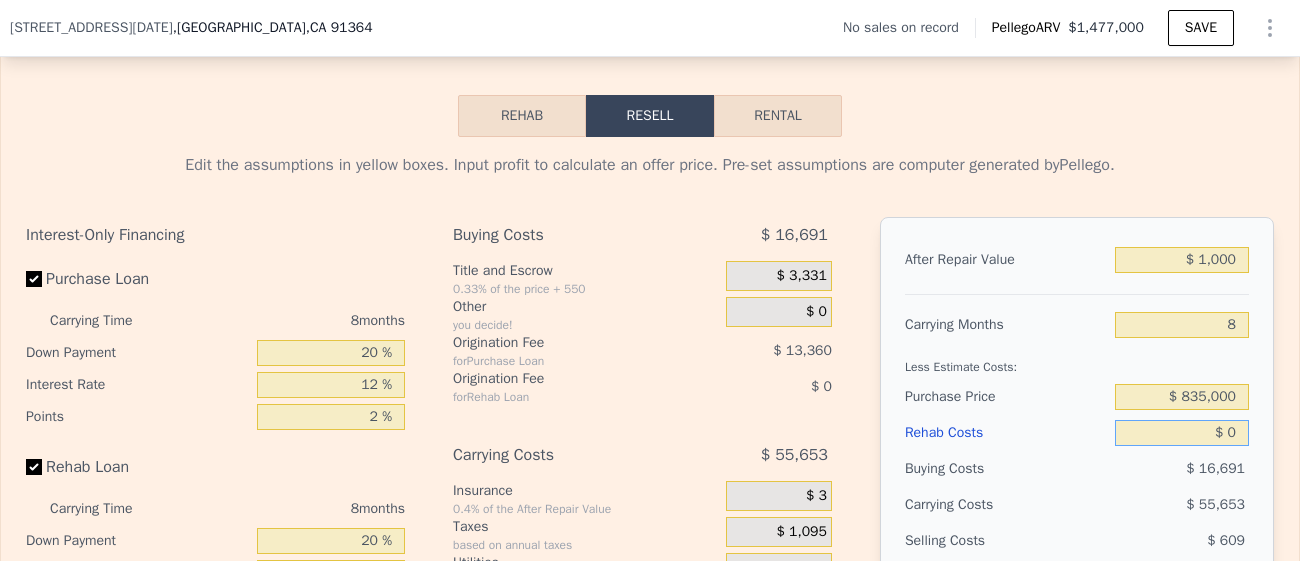 type on "$ 20" 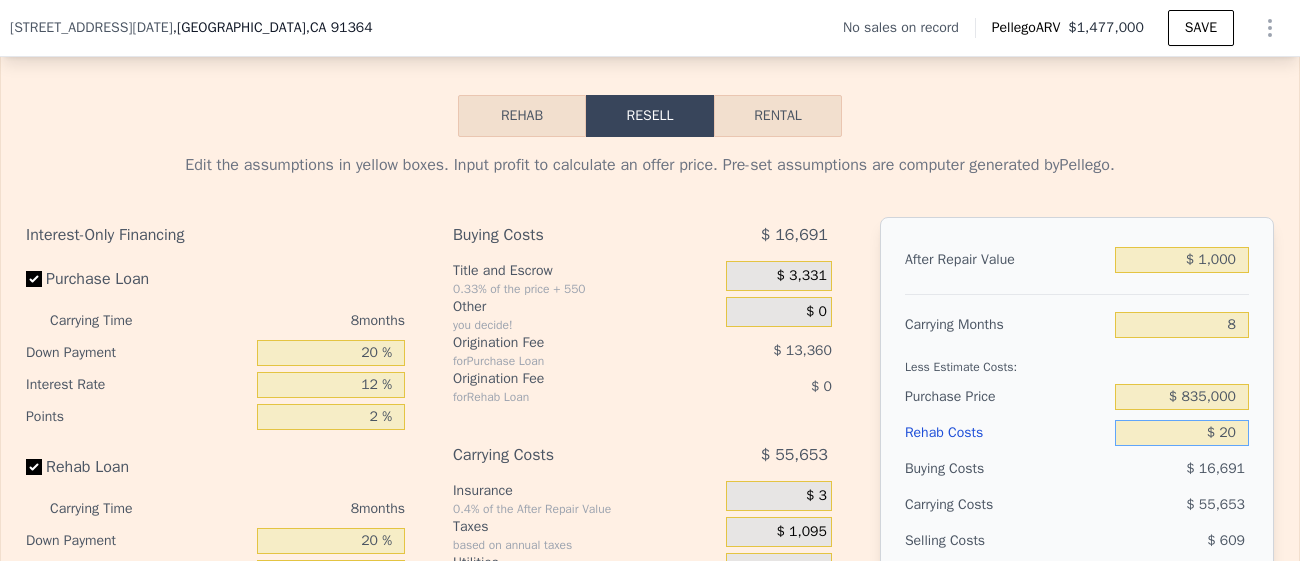 type on "-$ 906,973" 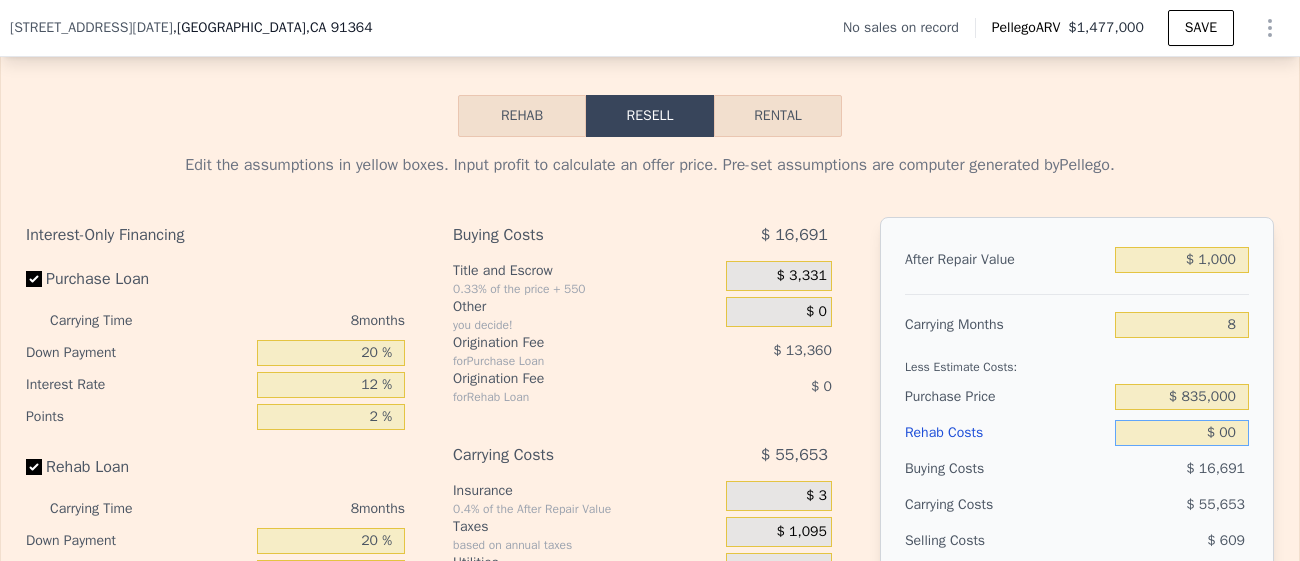 type on "$ 000" 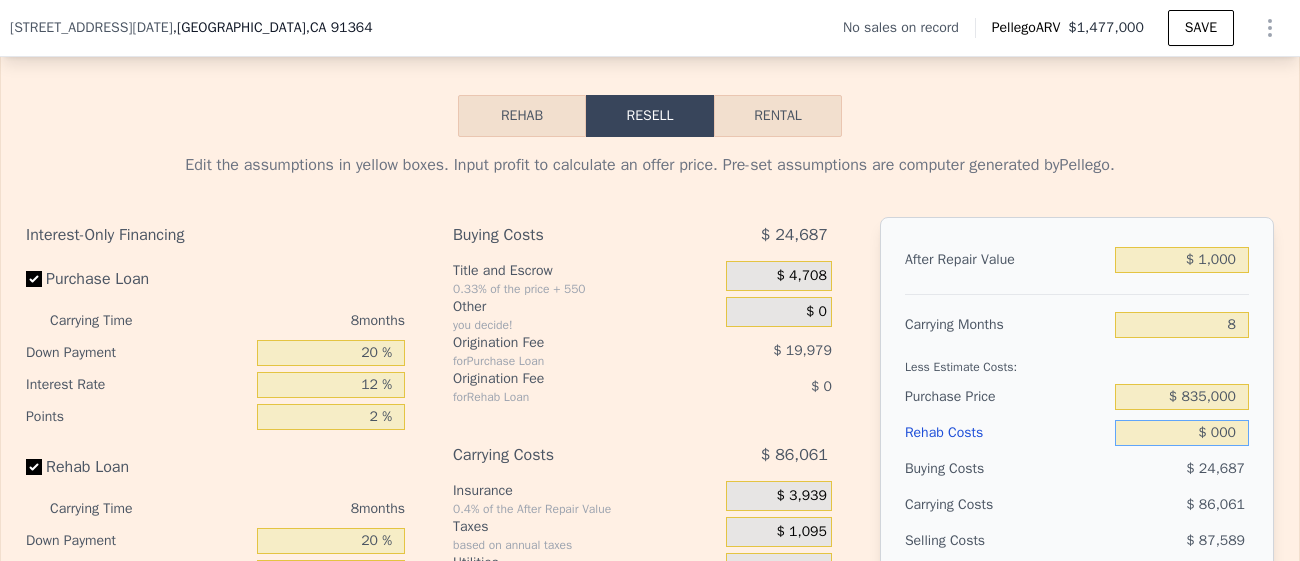 type on "$ 1,477,000" 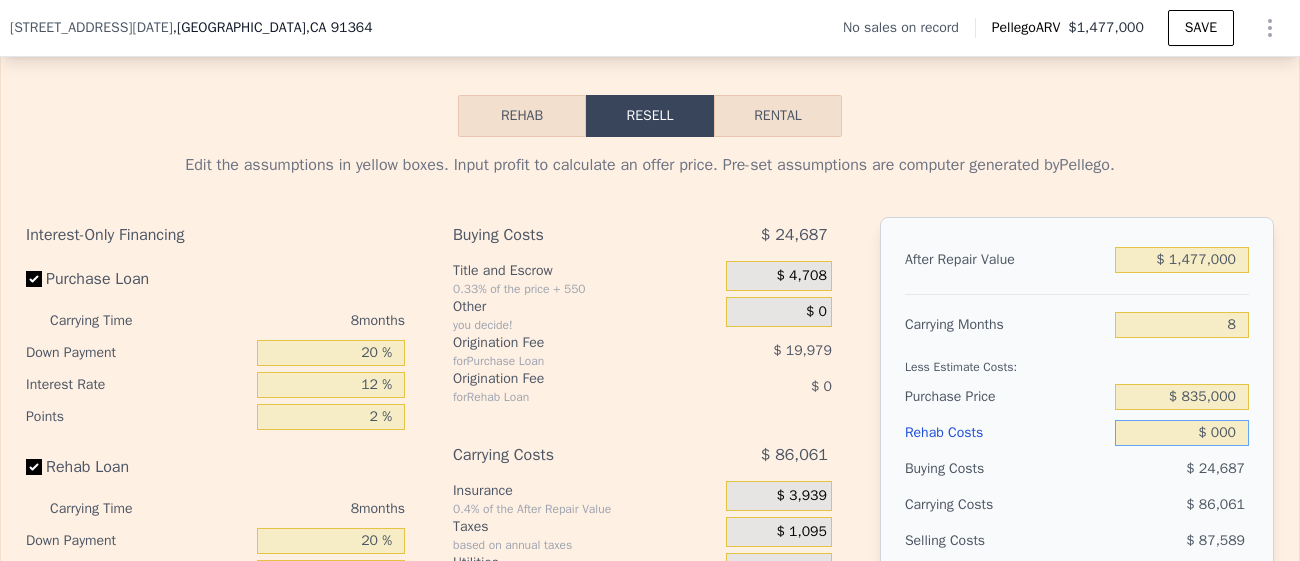 type on "$ 30,002" 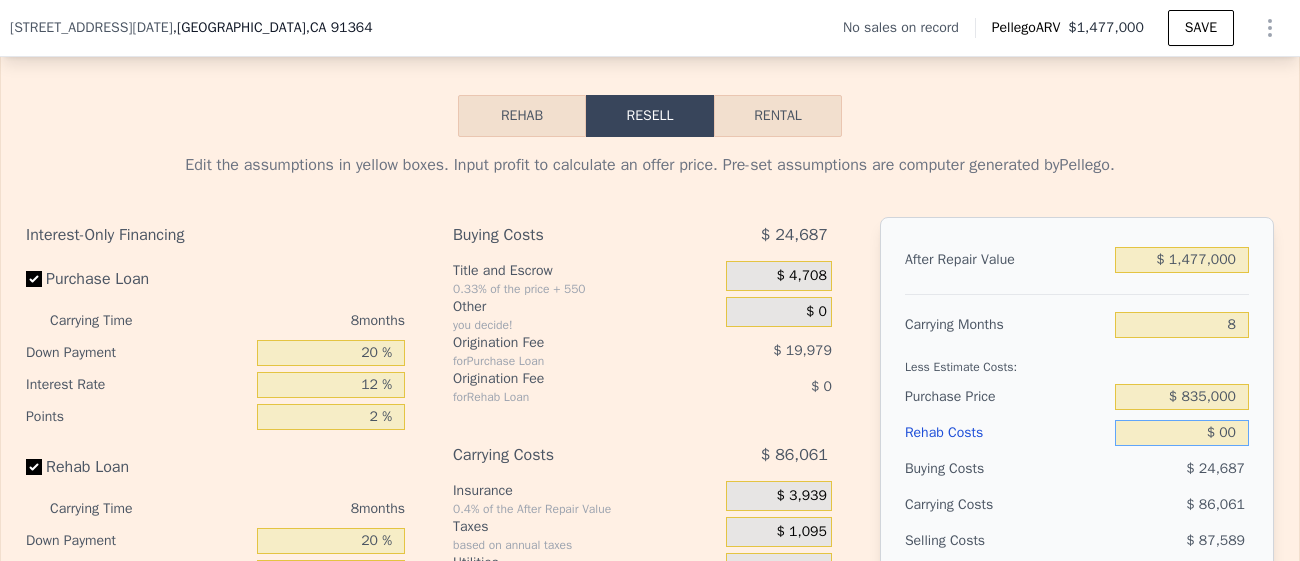 type on "$ 0" 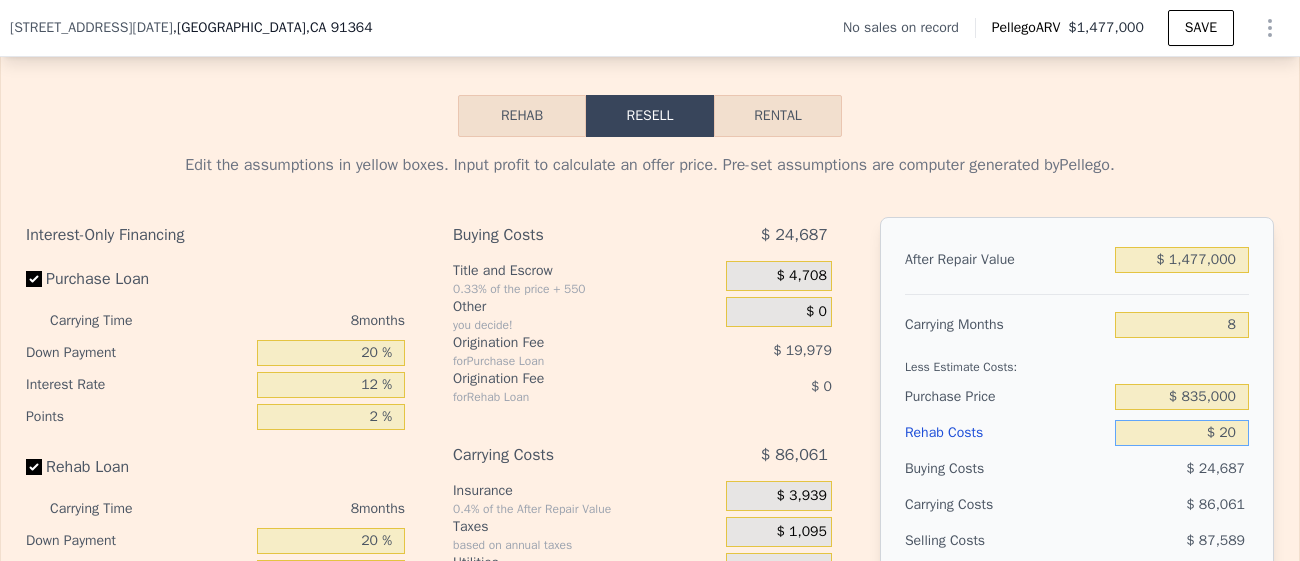 type on "$ 200" 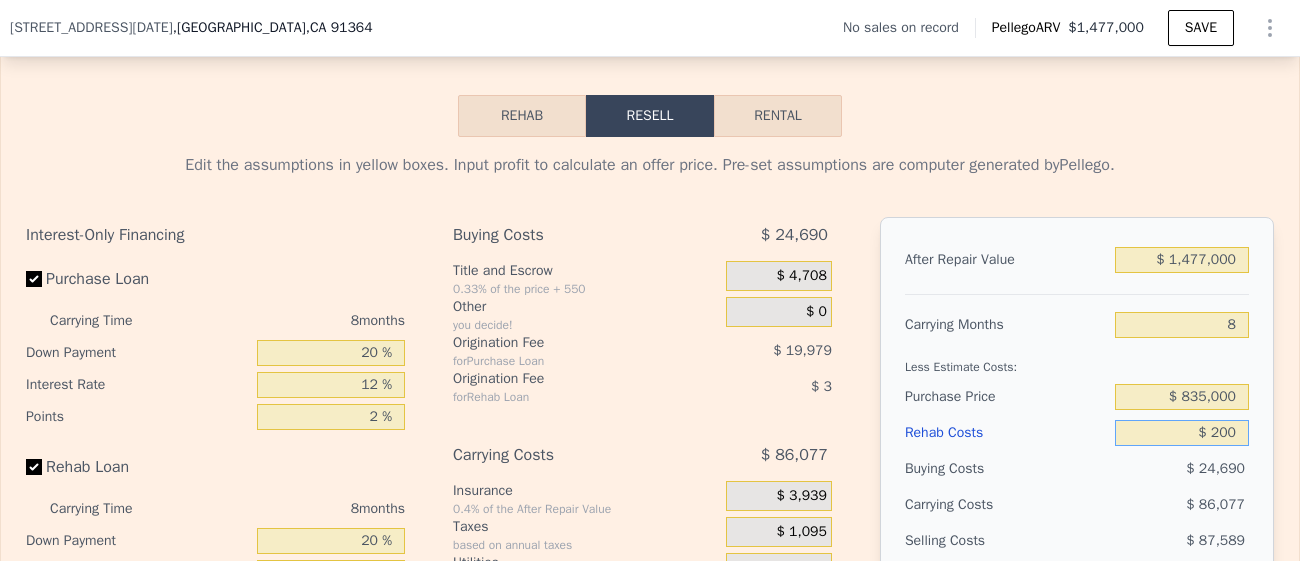 type on "$ 29,783" 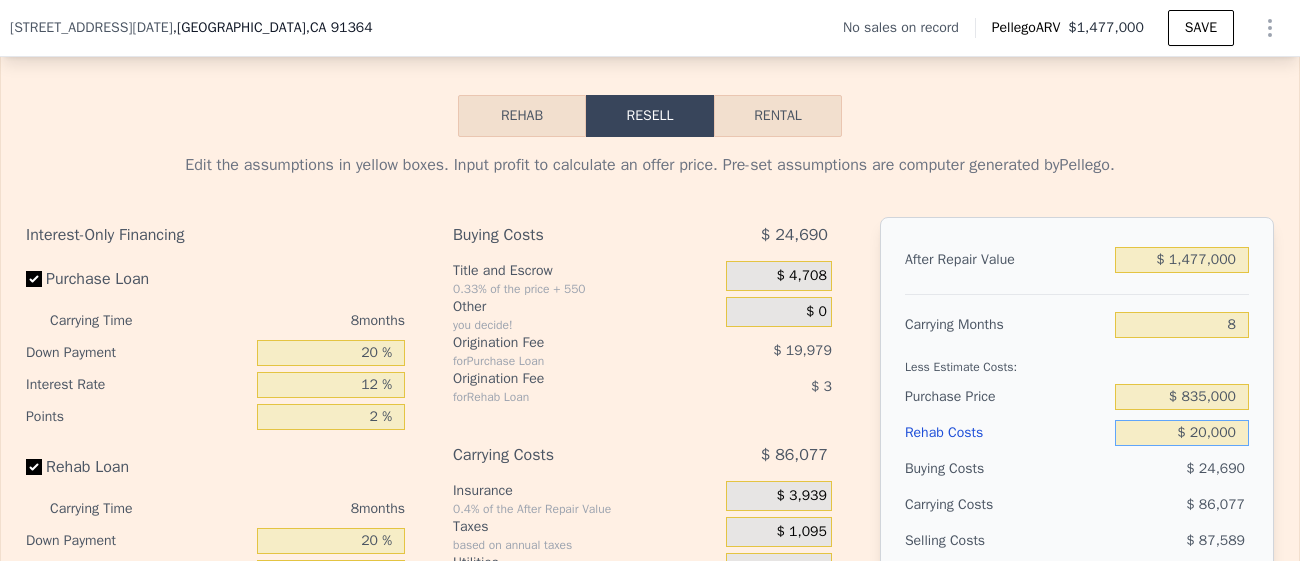 type on "$ 200,000" 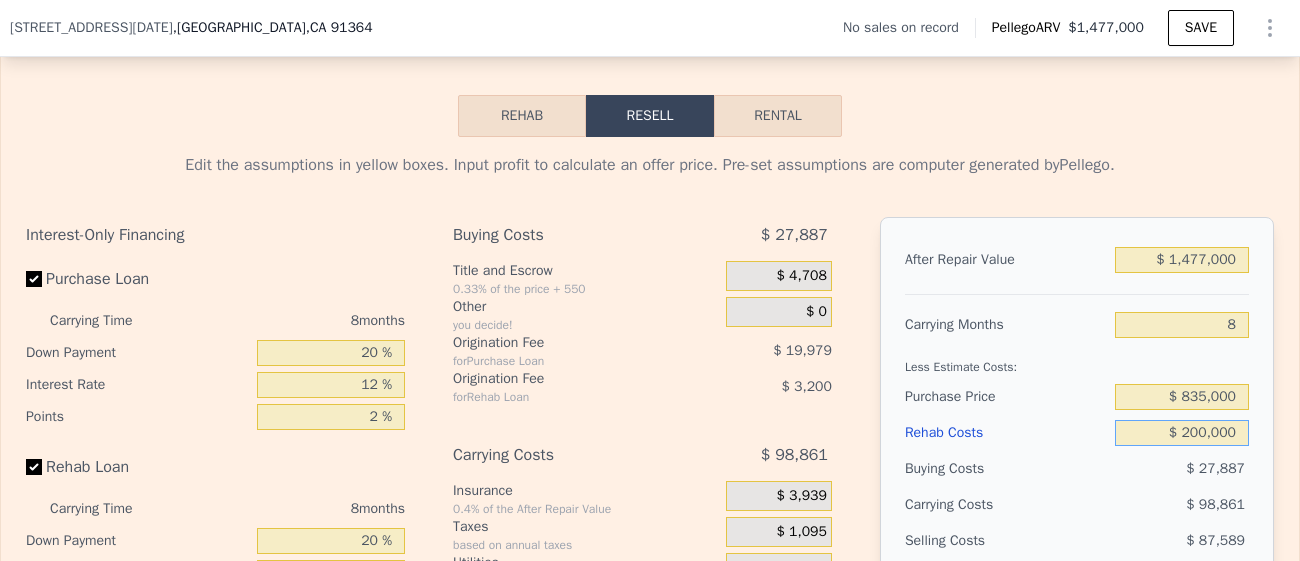 type on "-$ 185,998" 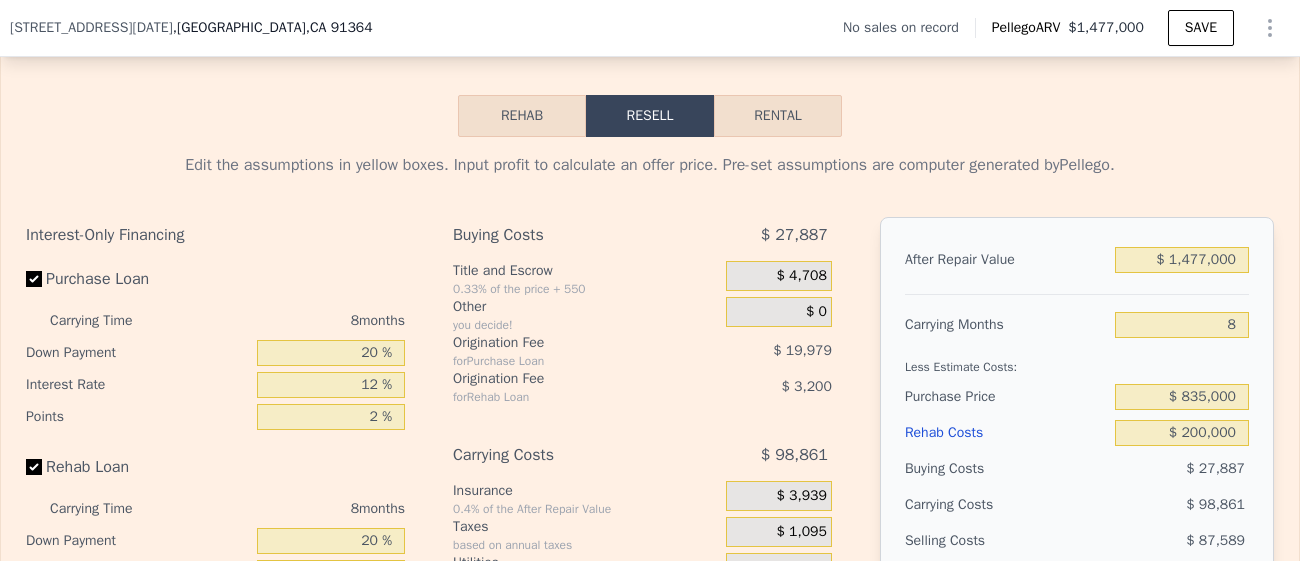 click on "Purchase Price" at bounding box center [1006, 397] 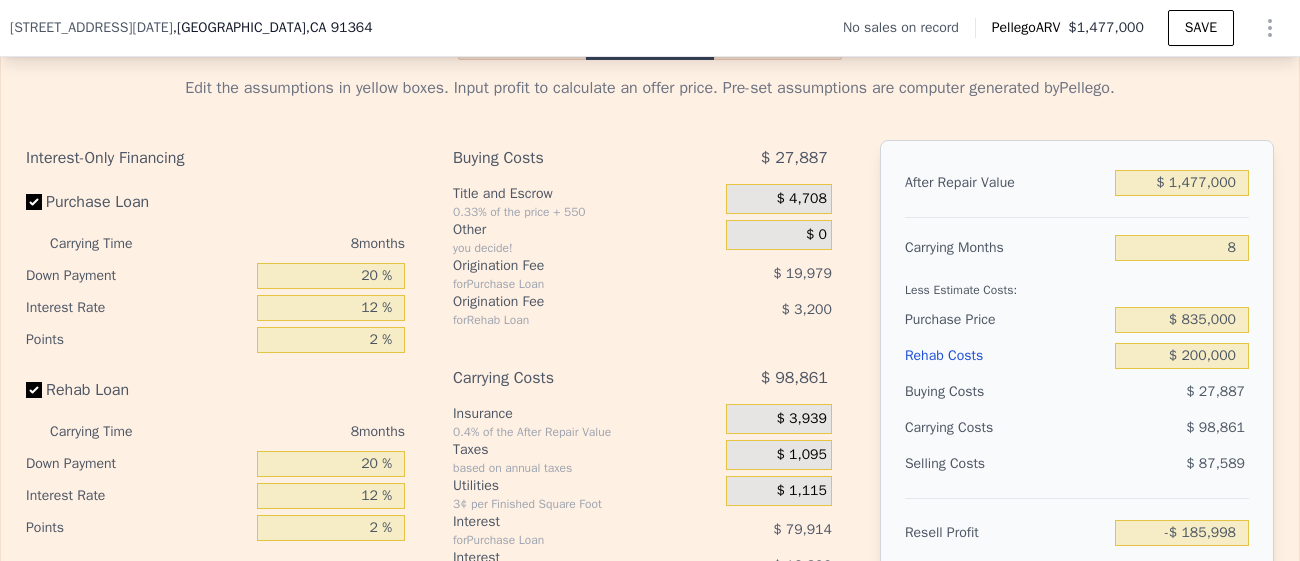 scroll, scrollTop: 2728, scrollLeft: 0, axis: vertical 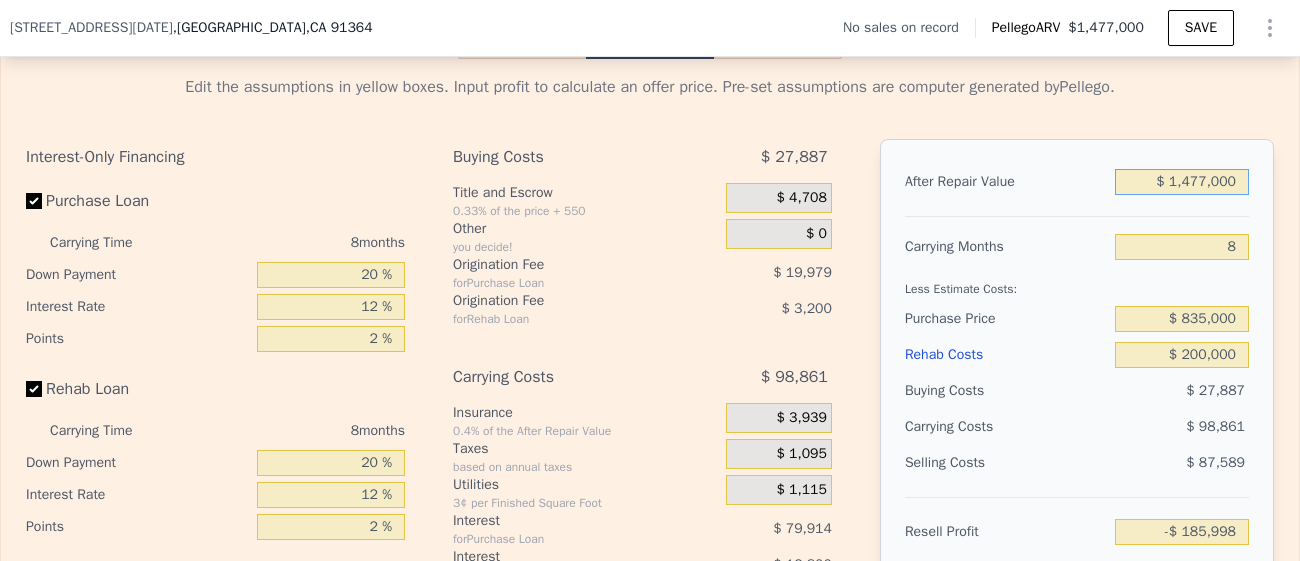 click on "$ 1,477,000" at bounding box center [1182, 182] 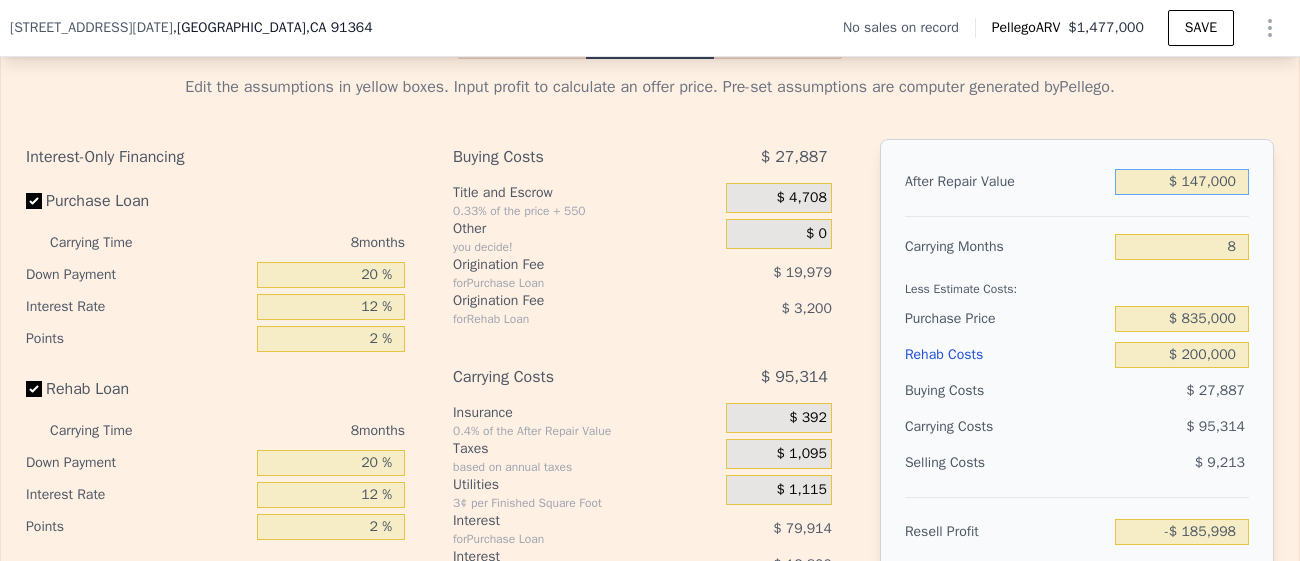 type on "-$ 1,434,075" 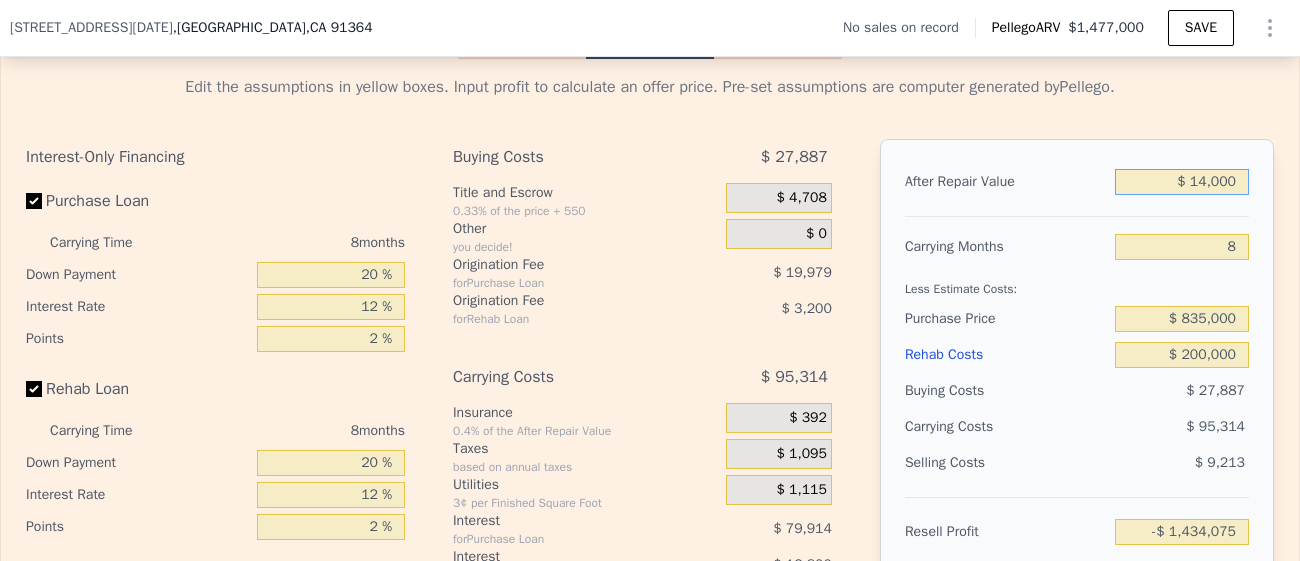 type on "$ 1,000" 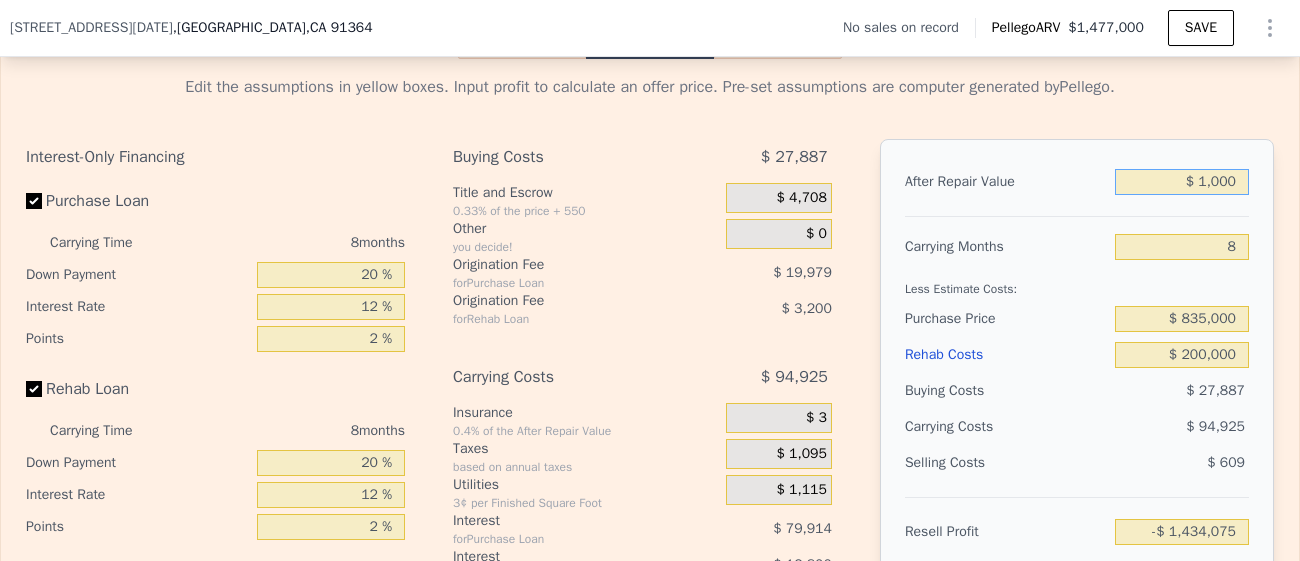 type on "-$ 1,571,082" 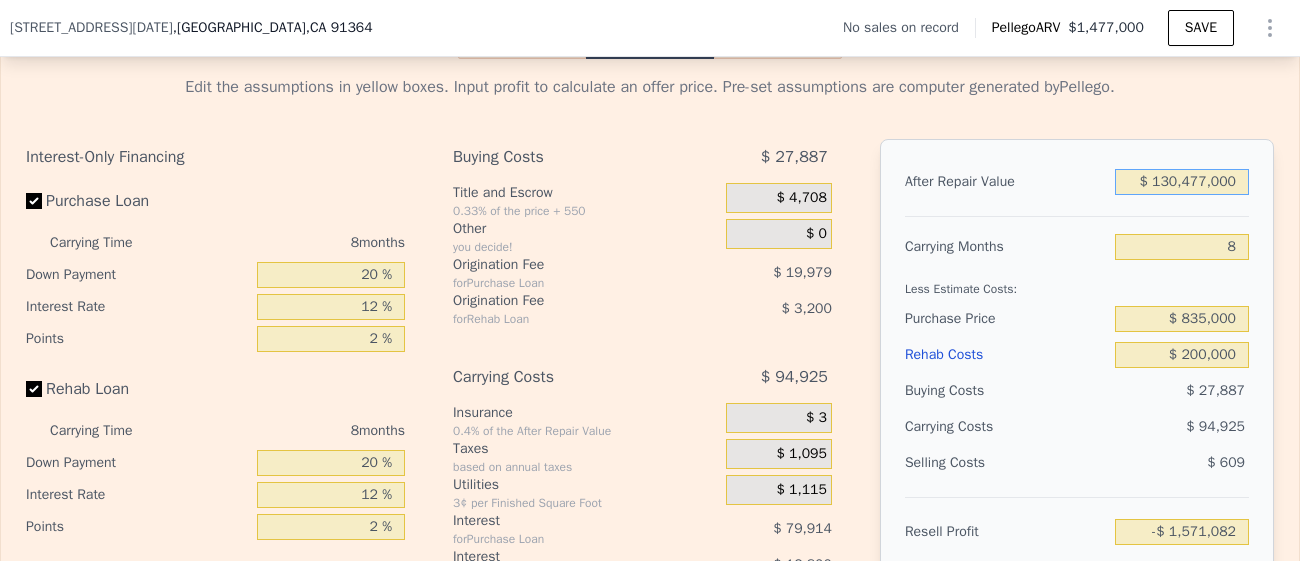 type on "$ 1,300,477,000" 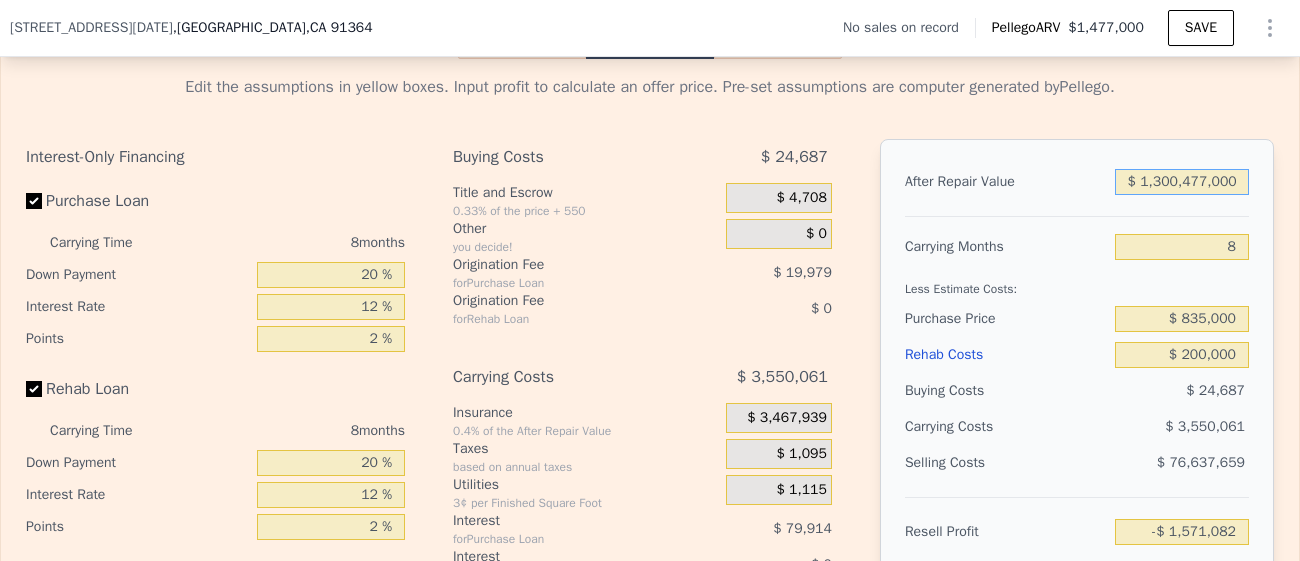 type on "$ 0" 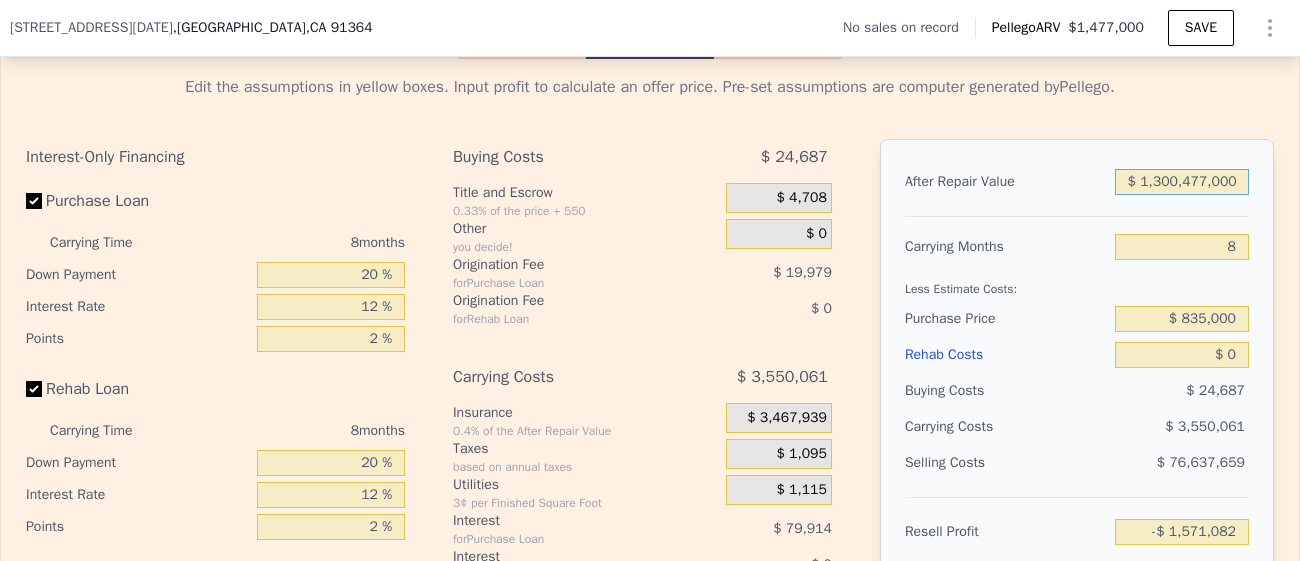 type on "$ 1,219,015,932" 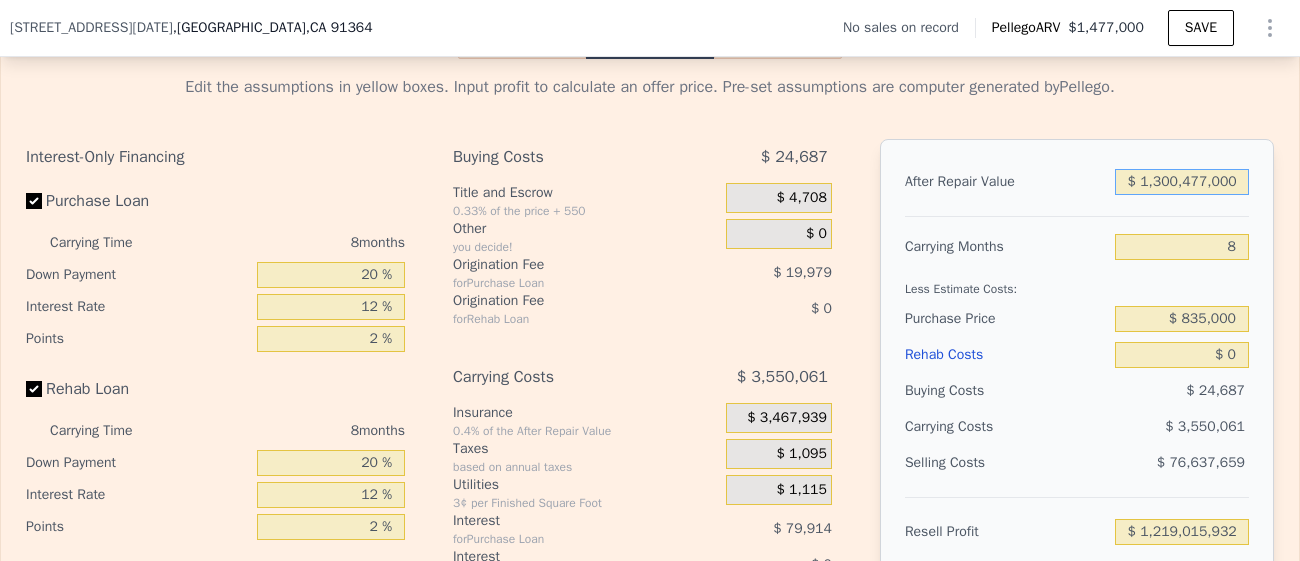 click on "$ 1,300,477,000" at bounding box center [1182, 182] 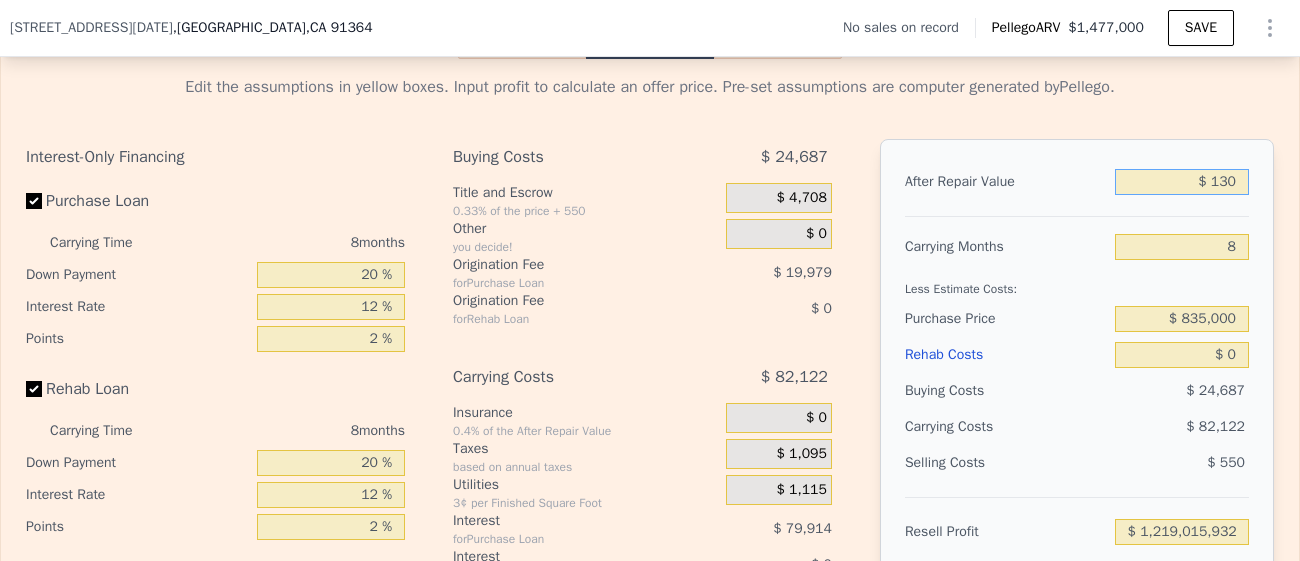 type on "$ 1,300" 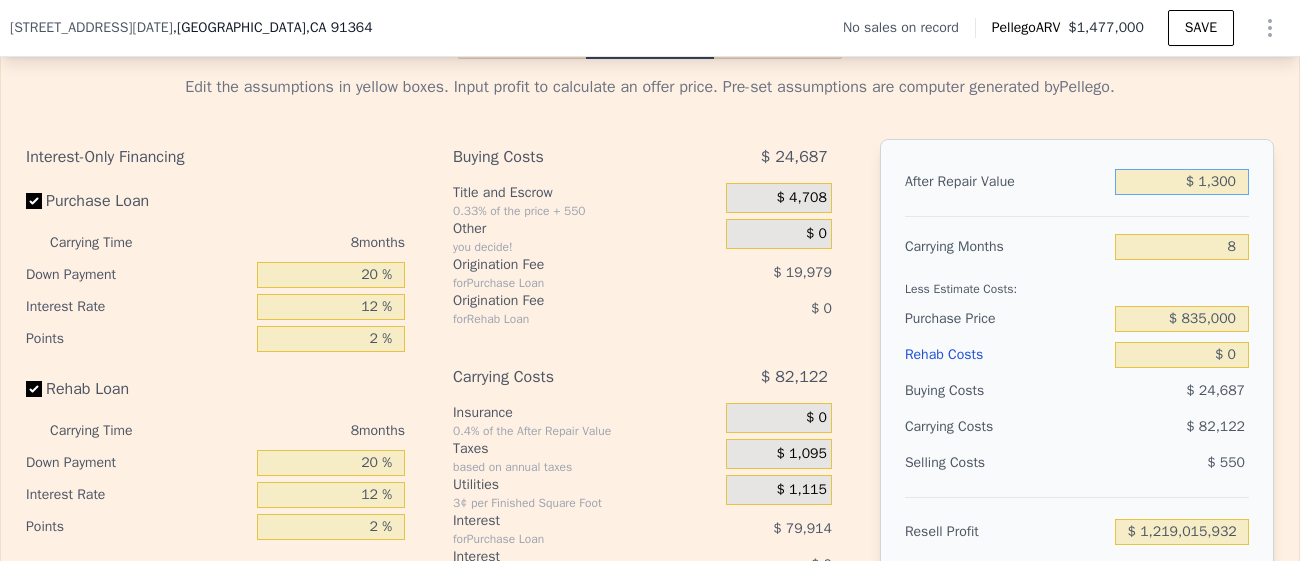type on "-$ 1,354,800" 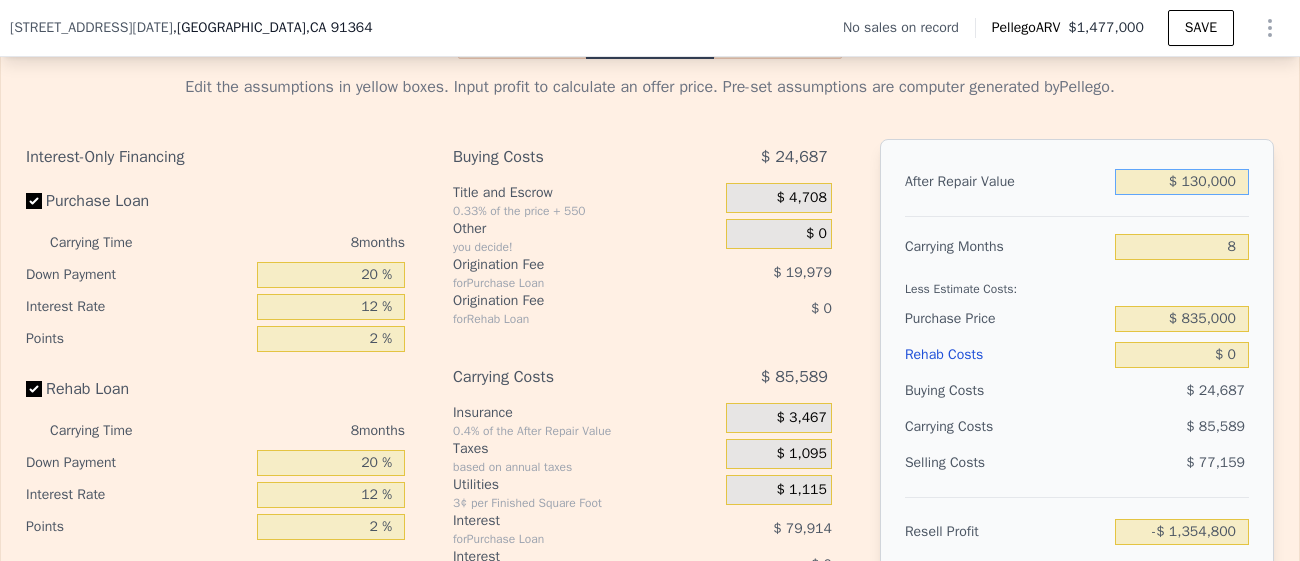 type on "$ 1,300,000" 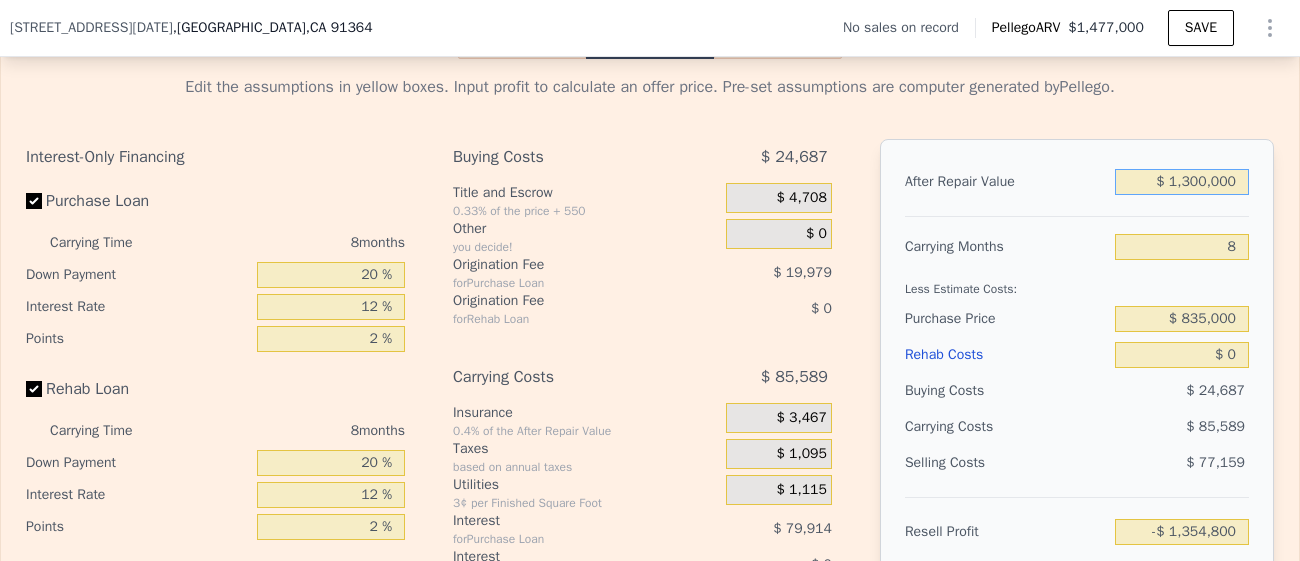 type on "-$ 136,096" 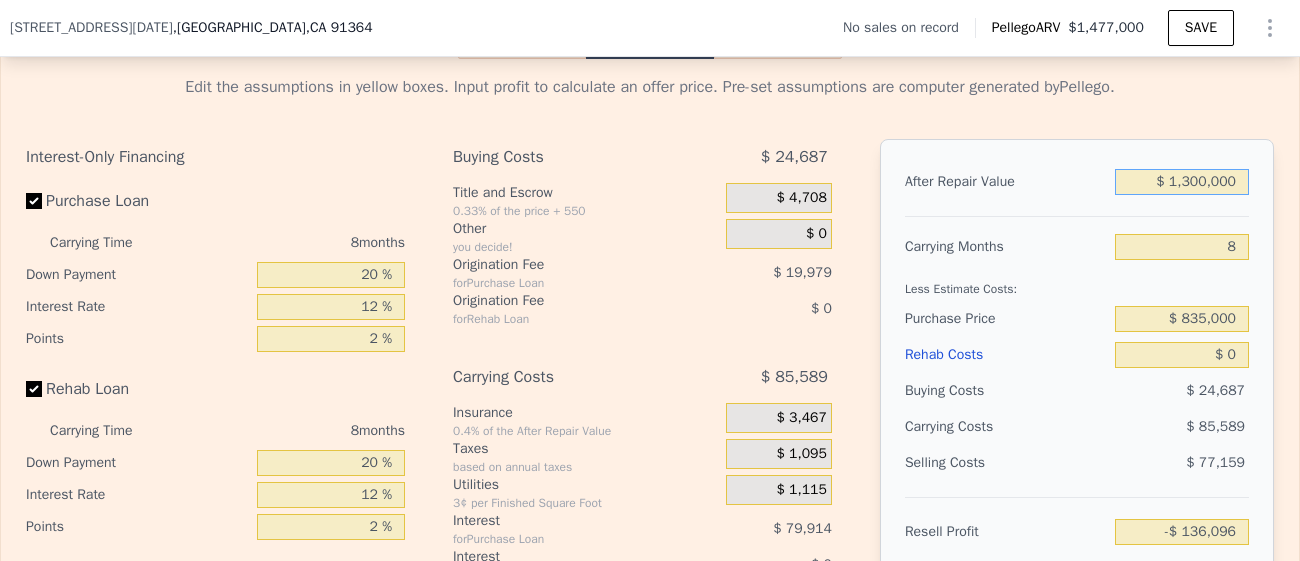 type on "$ 1,300,000" 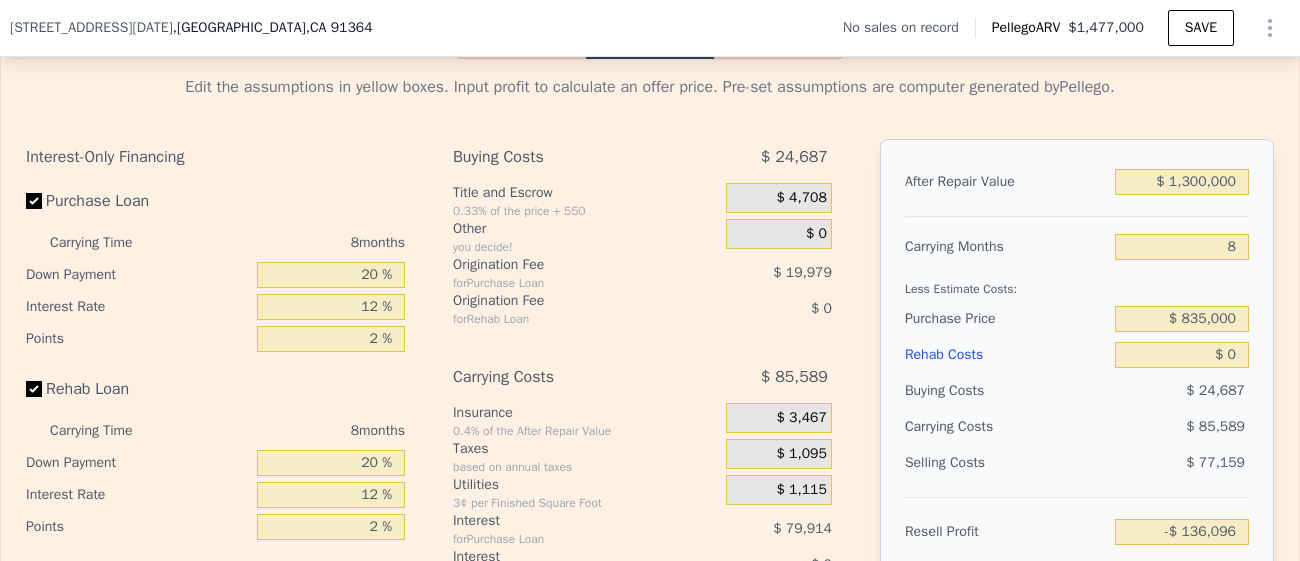 click at bounding box center [1077, 208] 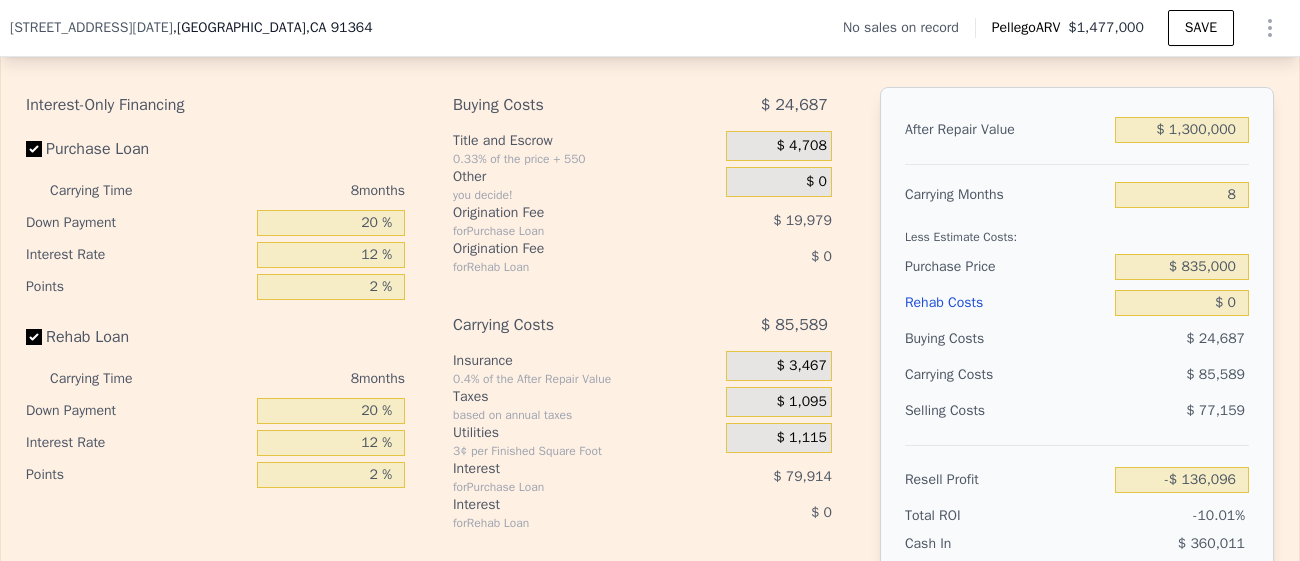 scroll, scrollTop: 2776, scrollLeft: 0, axis: vertical 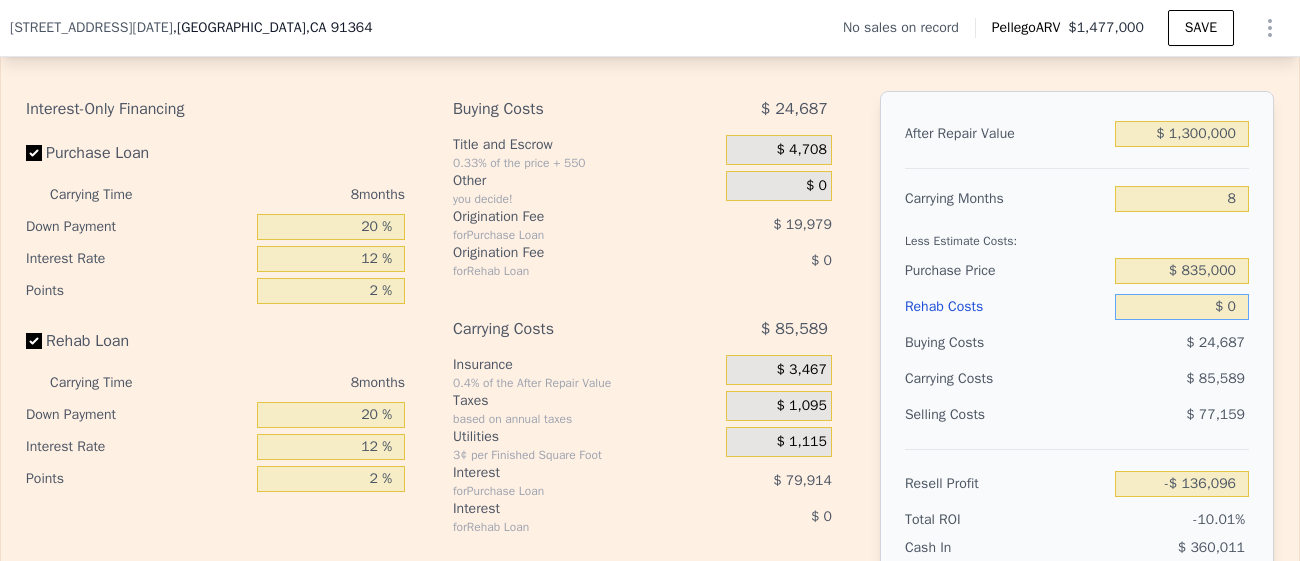 click on "$ 0" at bounding box center [1182, 307] 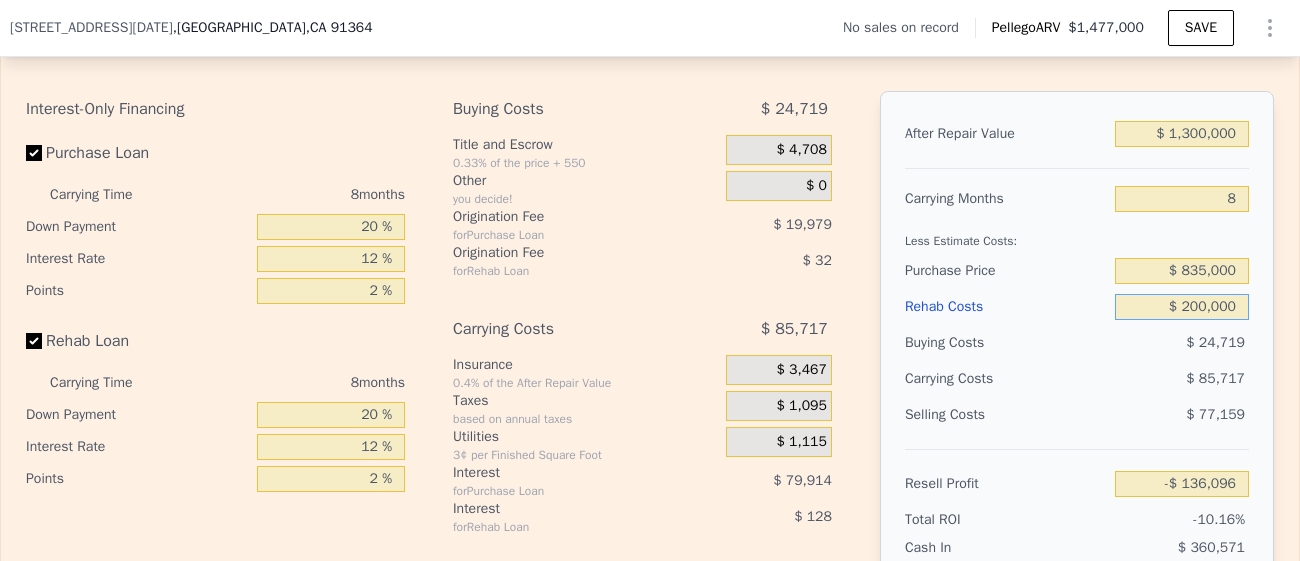 type on "$ 2,000,000" 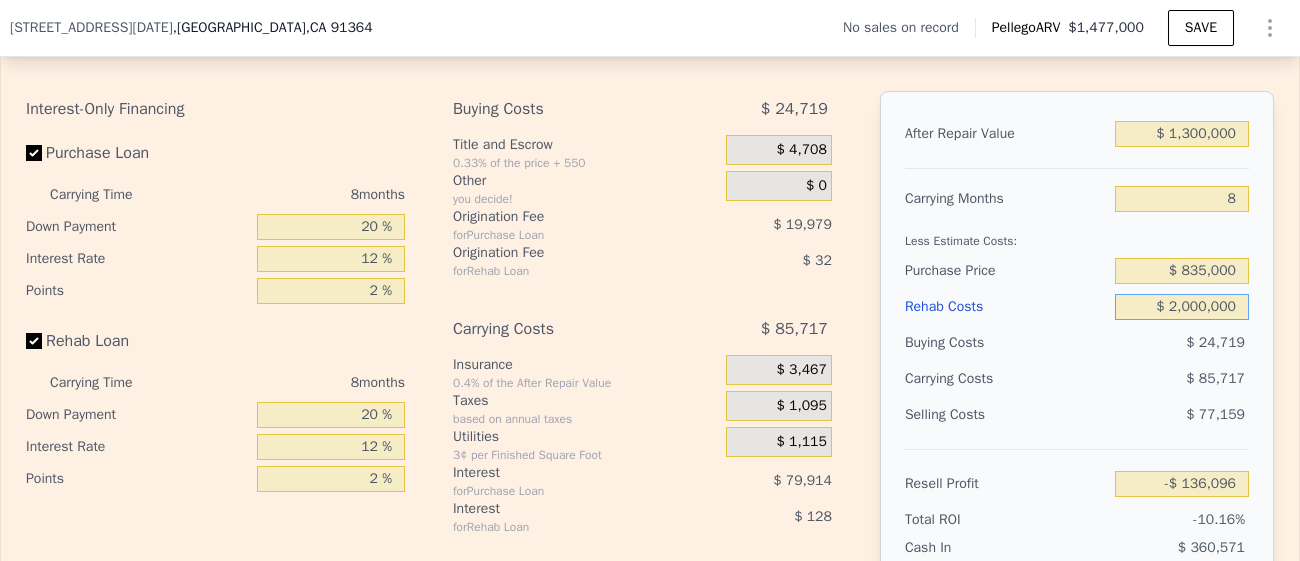 type on "-$ 2,296,096" 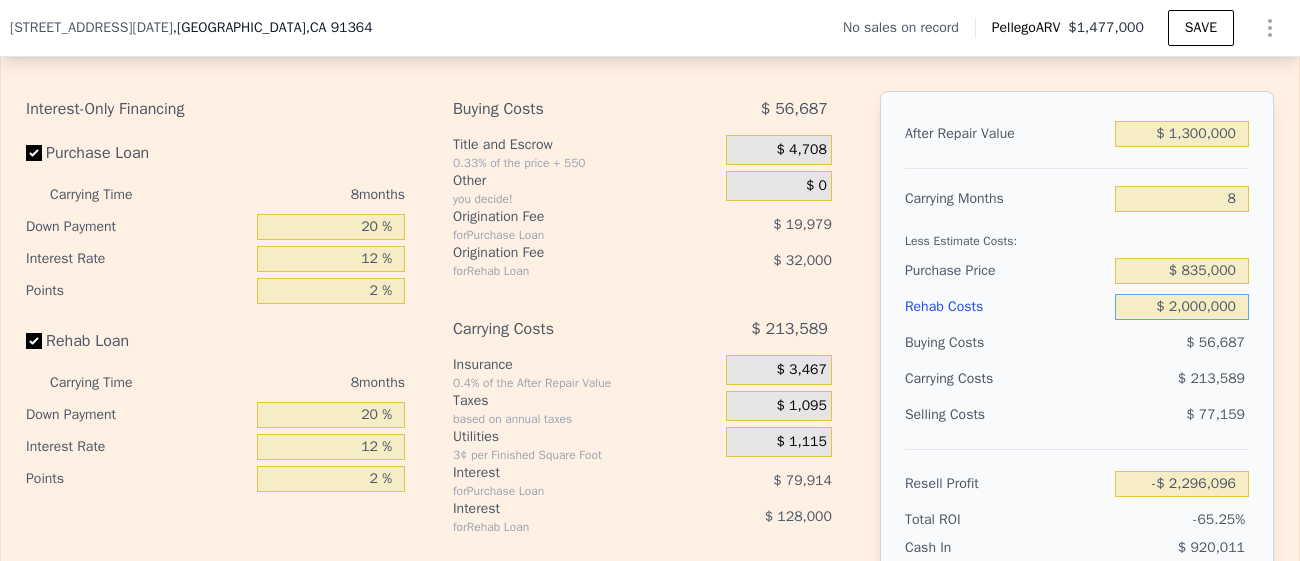 type on "$ 200,000" 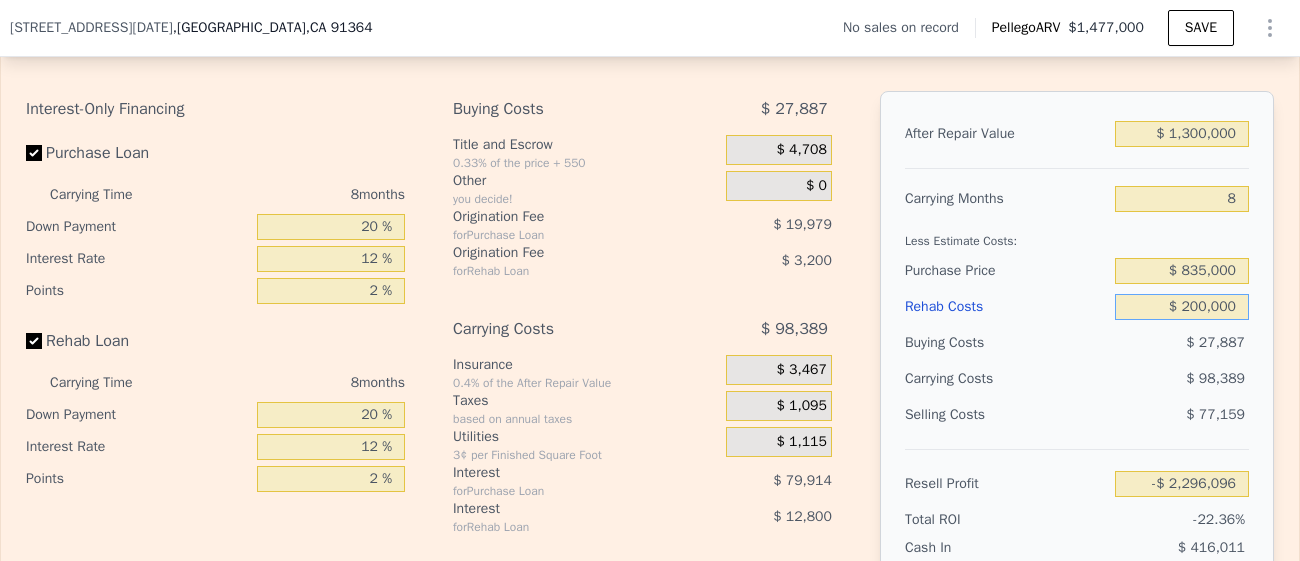 type on "-$ 352,096" 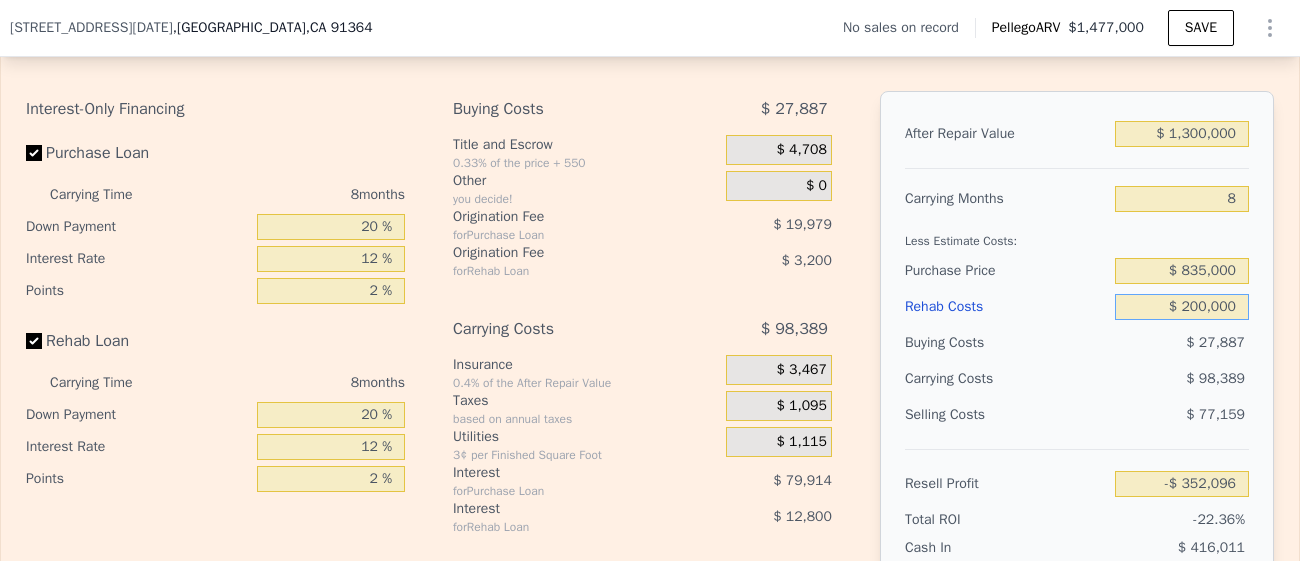 type on "$ 200,000" 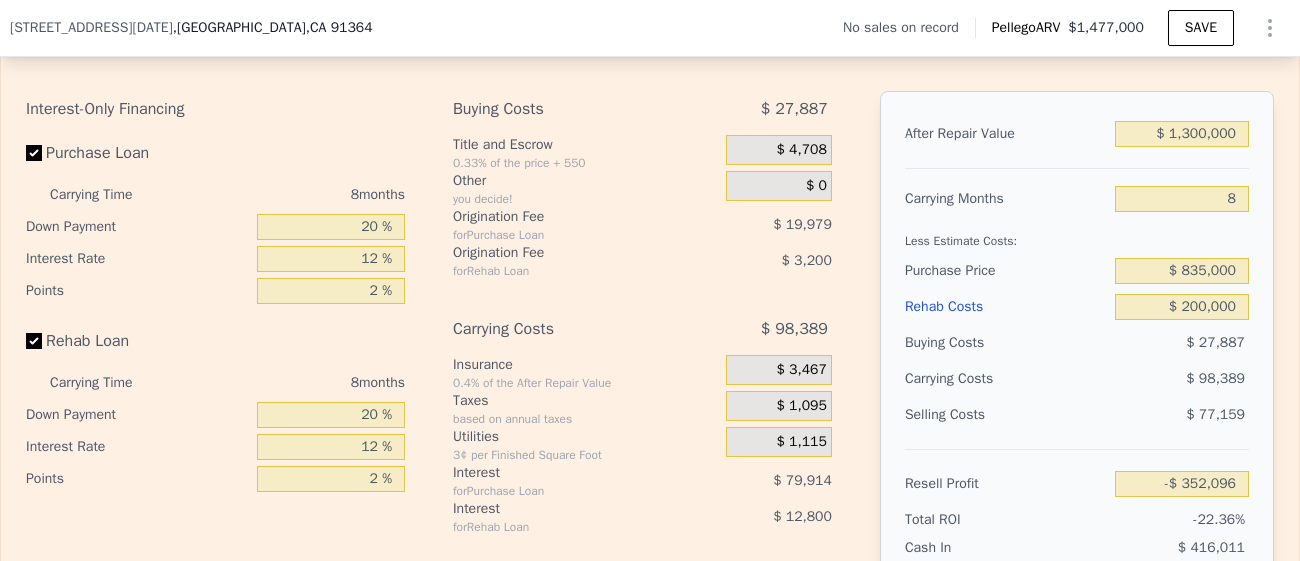 click on "Buying Costs" at bounding box center [1006, 343] 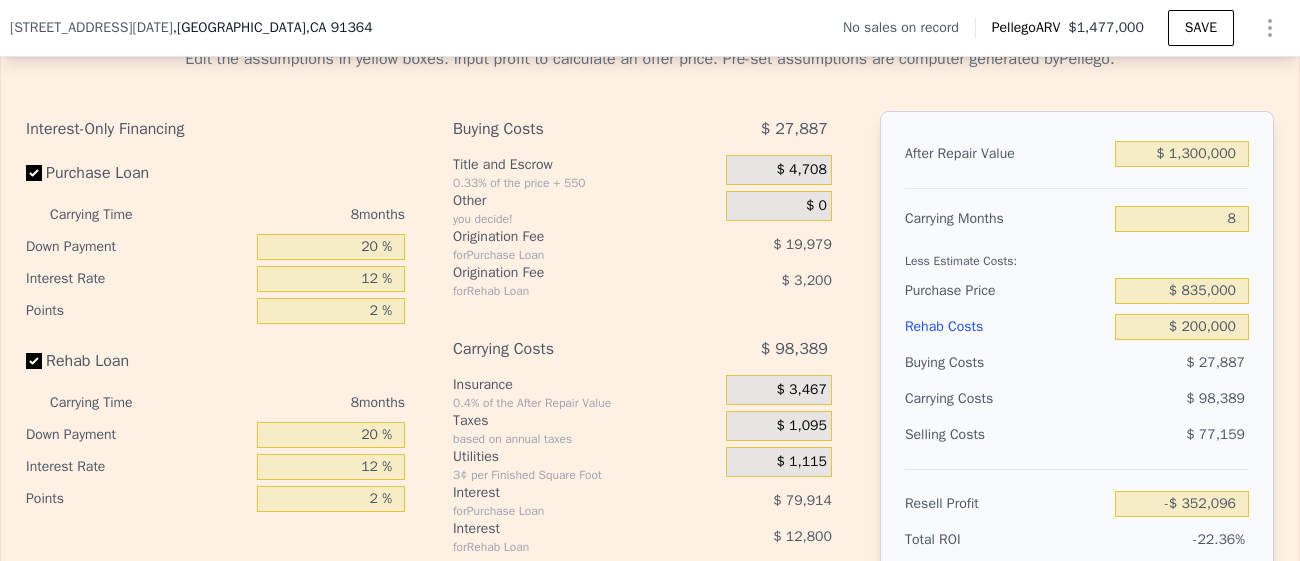 scroll, scrollTop: 2725, scrollLeft: 0, axis: vertical 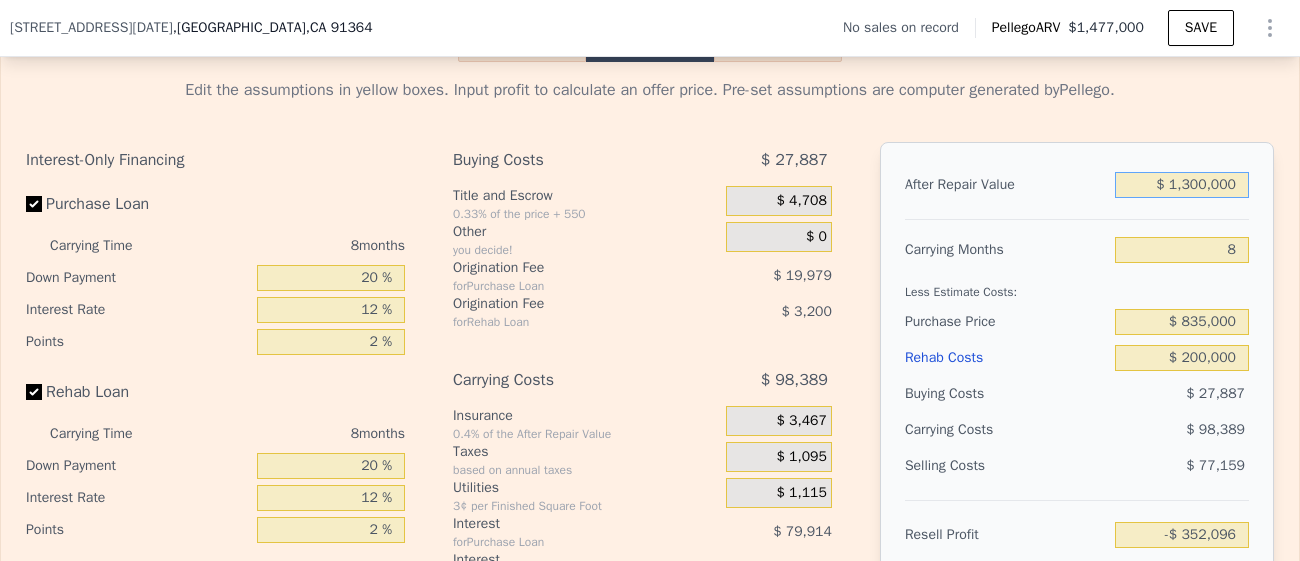 click on "$ 1,300,000" at bounding box center (1182, 185) 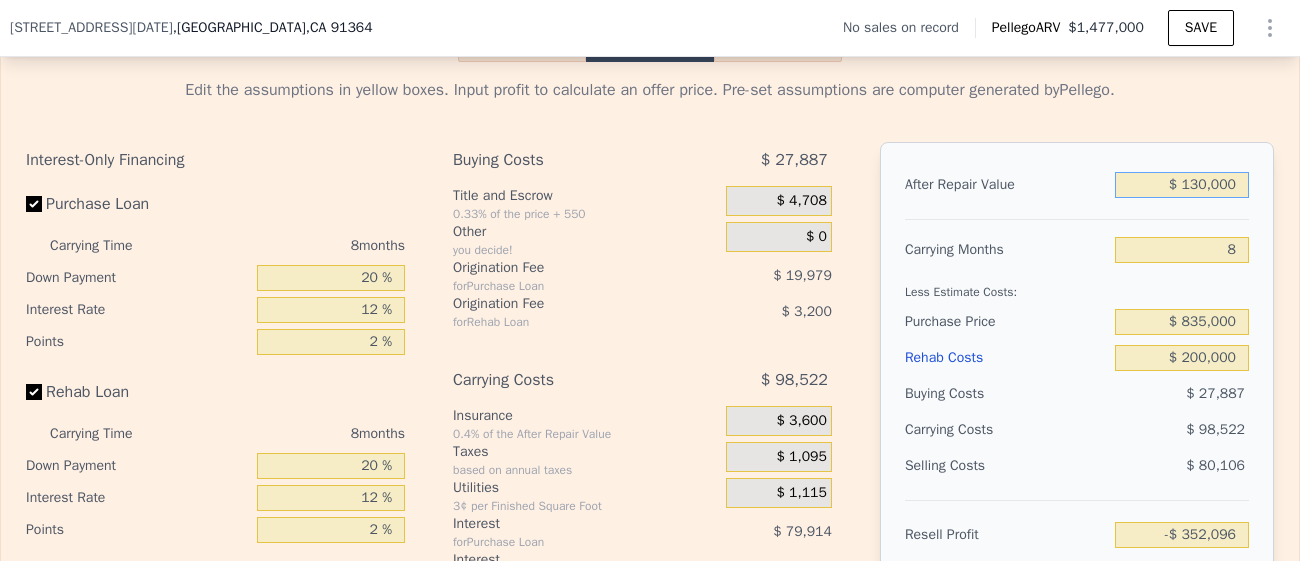 type on "$ 1,350,000" 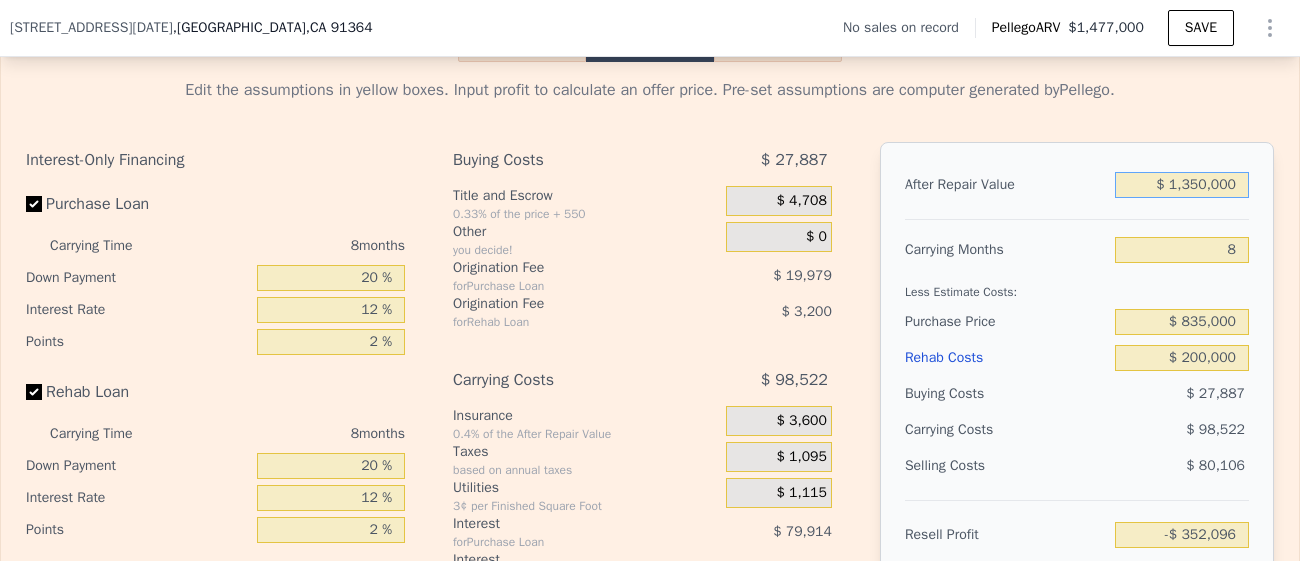type on "-$ 305,176" 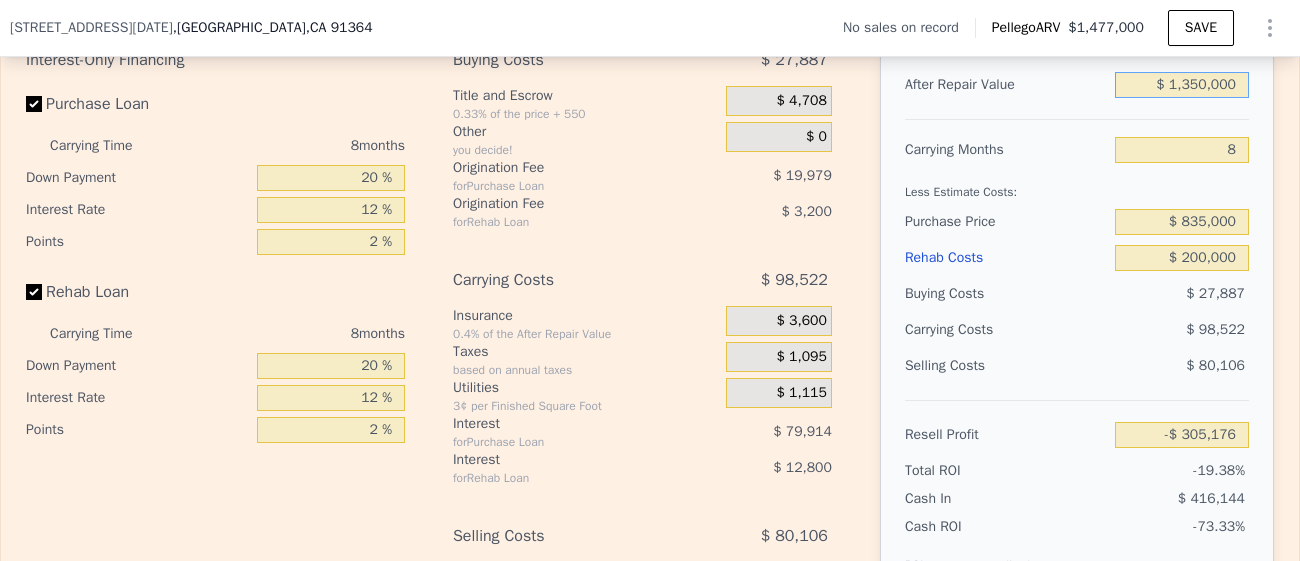scroll, scrollTop: 2829, scrollLeft: 0, axis: vertical 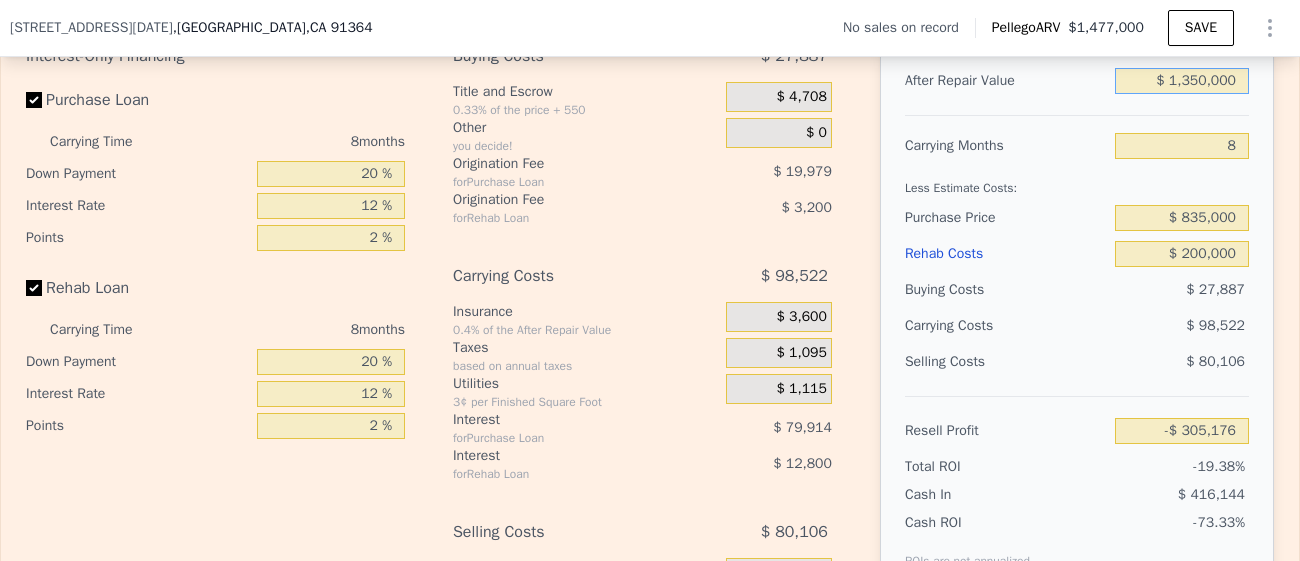 type on "$ 1,350,000" 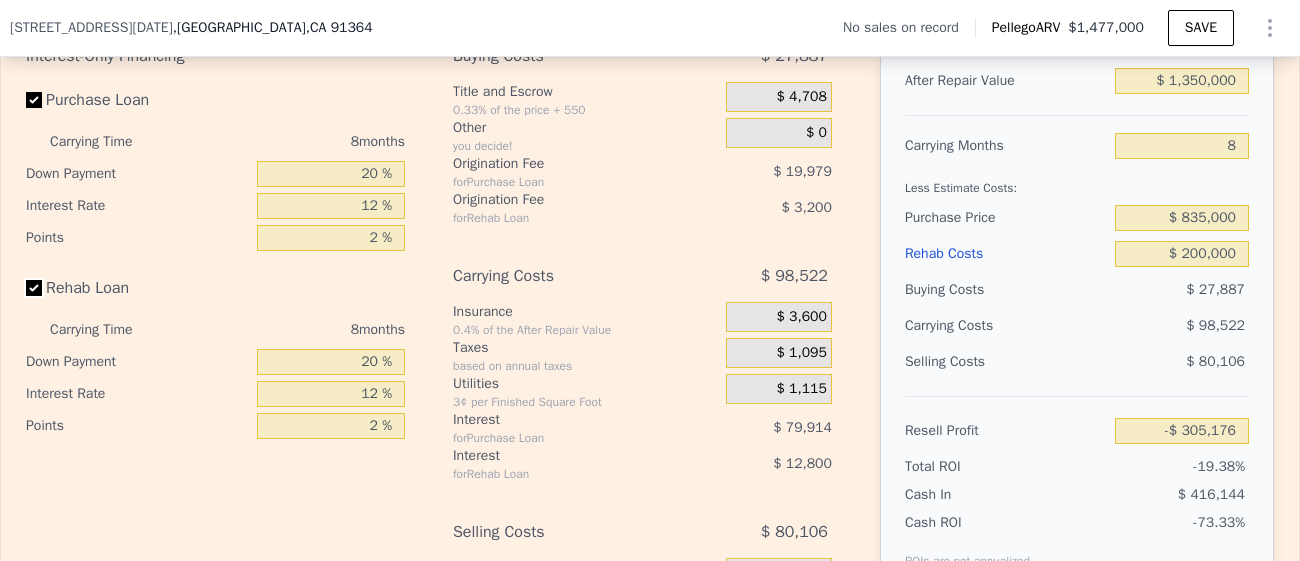 click on "Rehab Loan" at bounding box center [34, 288] 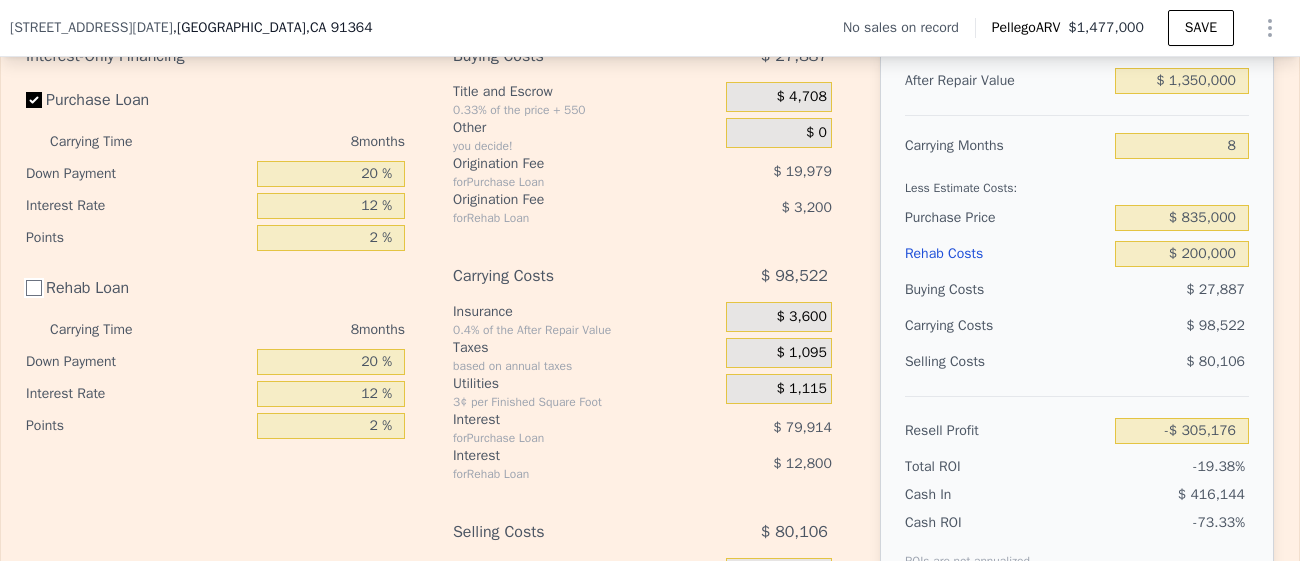 checkbox on "false" 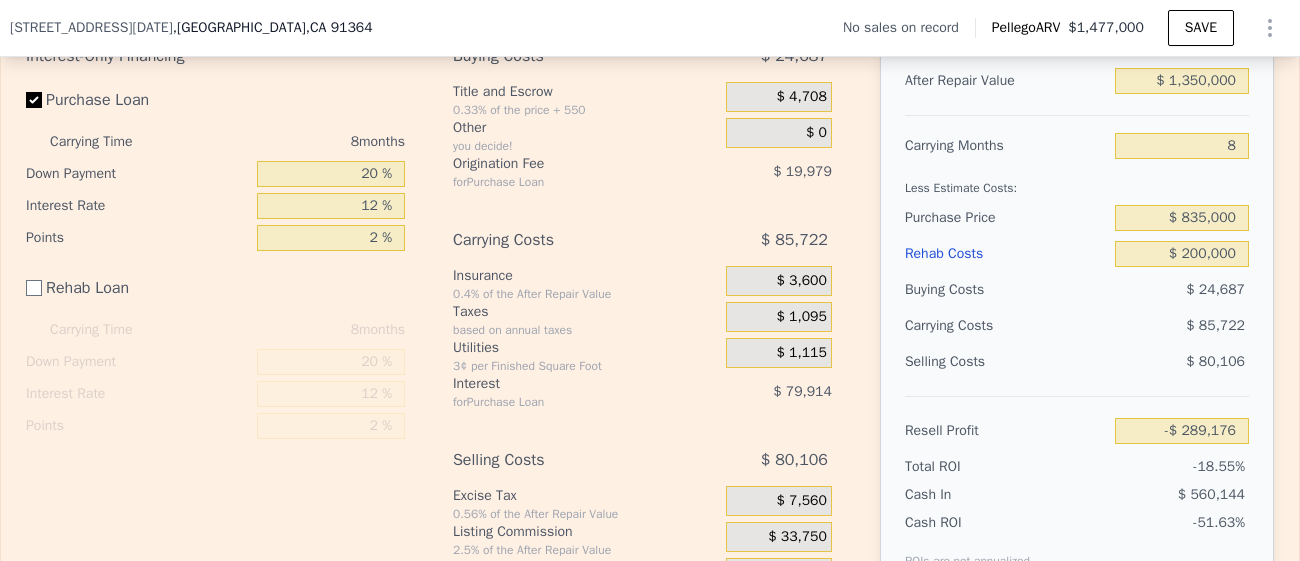click on "Buying Costs" at bounding box center (1006, 290) 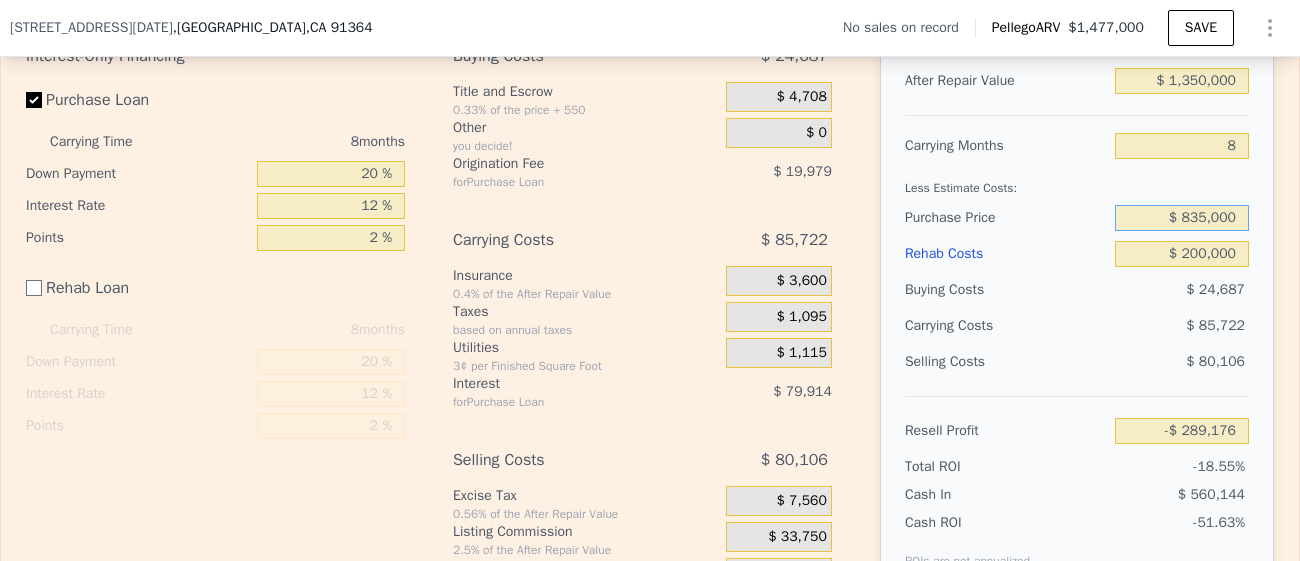 click on "$ 835,000" at bounding box center [1182, 218] 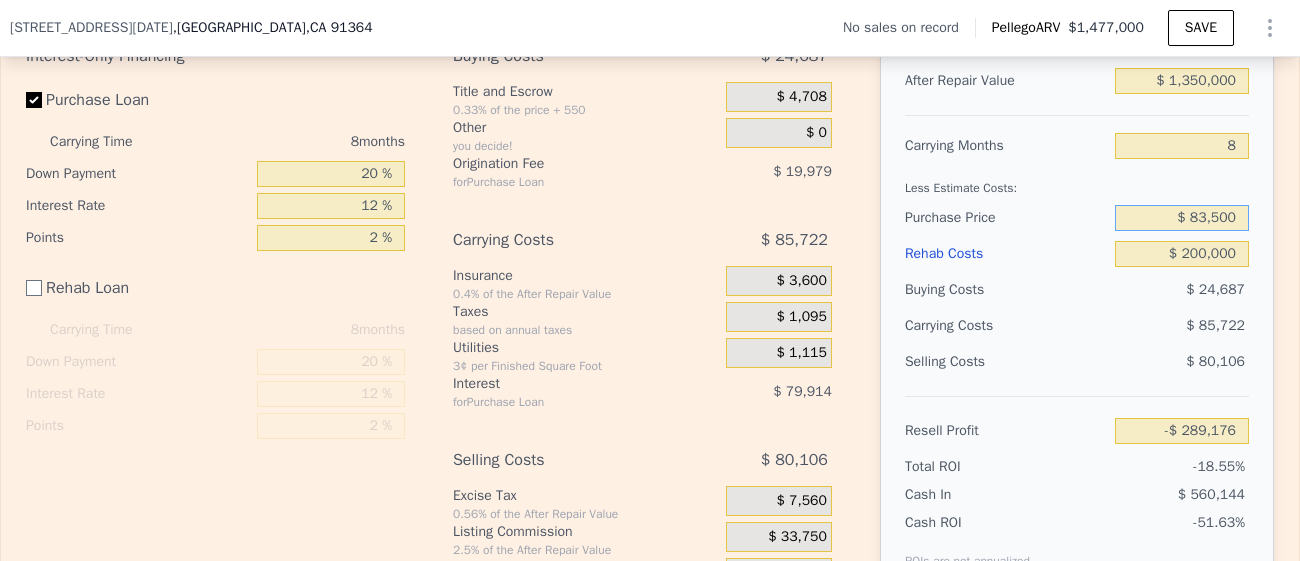 type on "$ 835,000" 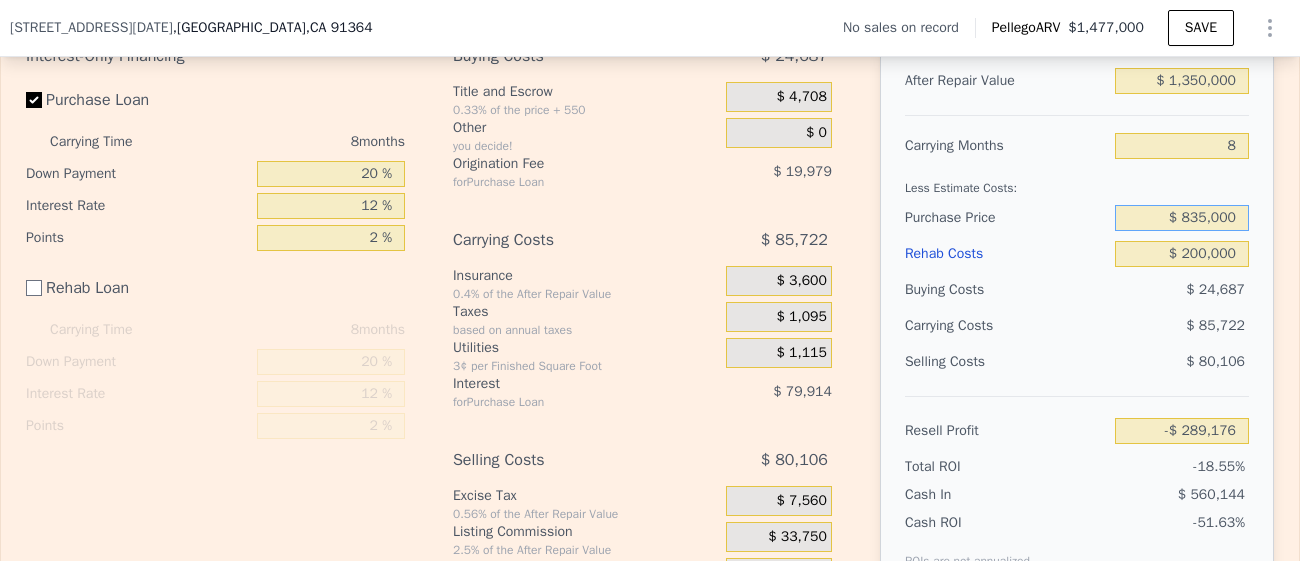 type on "$ 158,953" 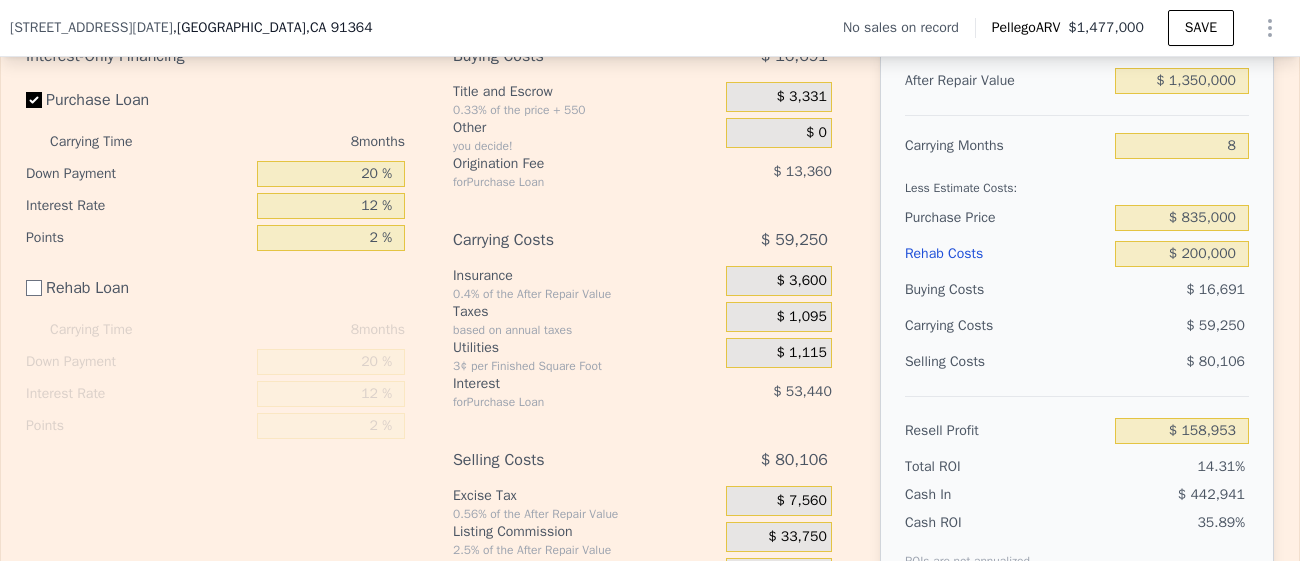 click on "$ 59,250" at bounding box center (1143, 326) 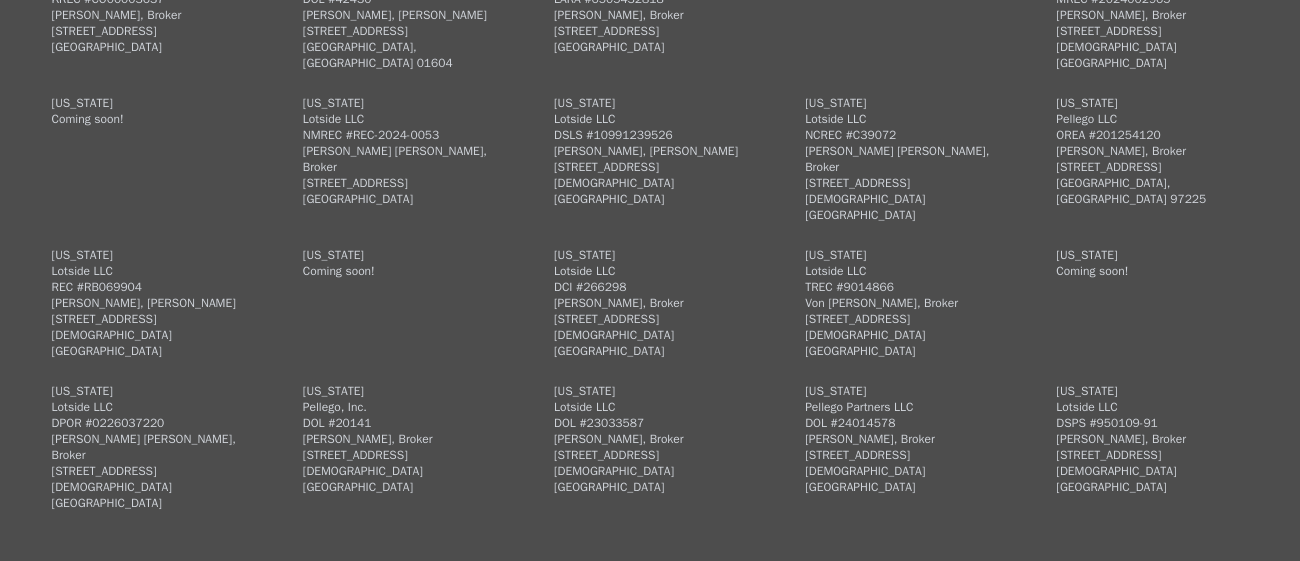 scroll, scrollTop: 5344, scrollLeft: 0, axis: vertical 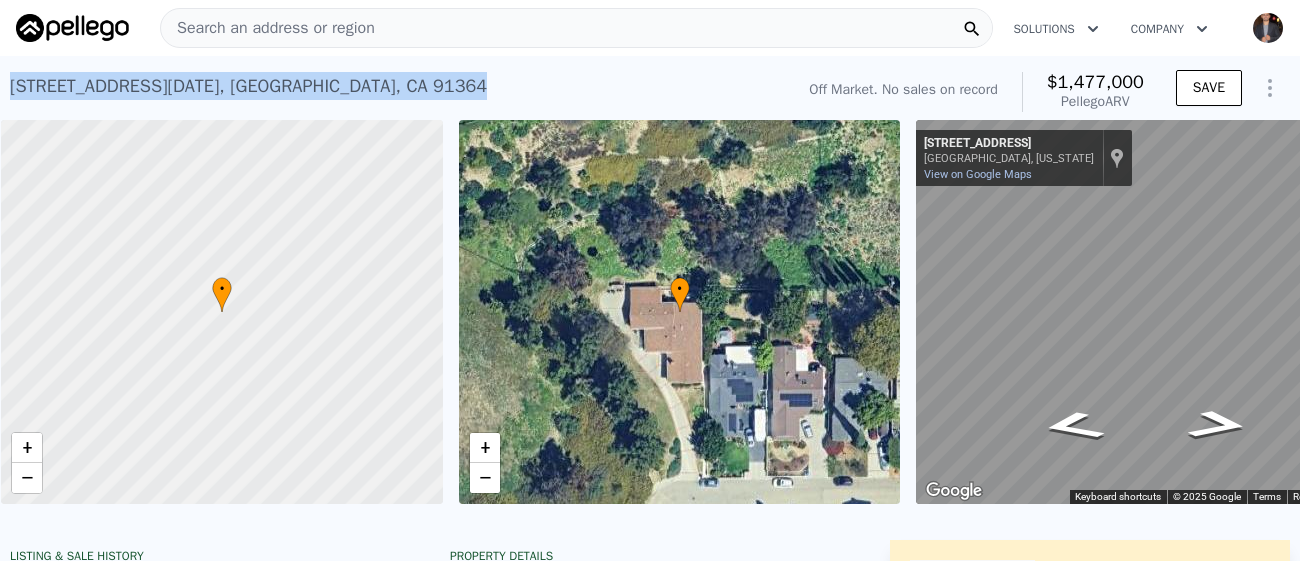drag, startPoint x: 10, startPoint y: 84, endPoint x: 418, endPoint y: 91, distance: 408.06006 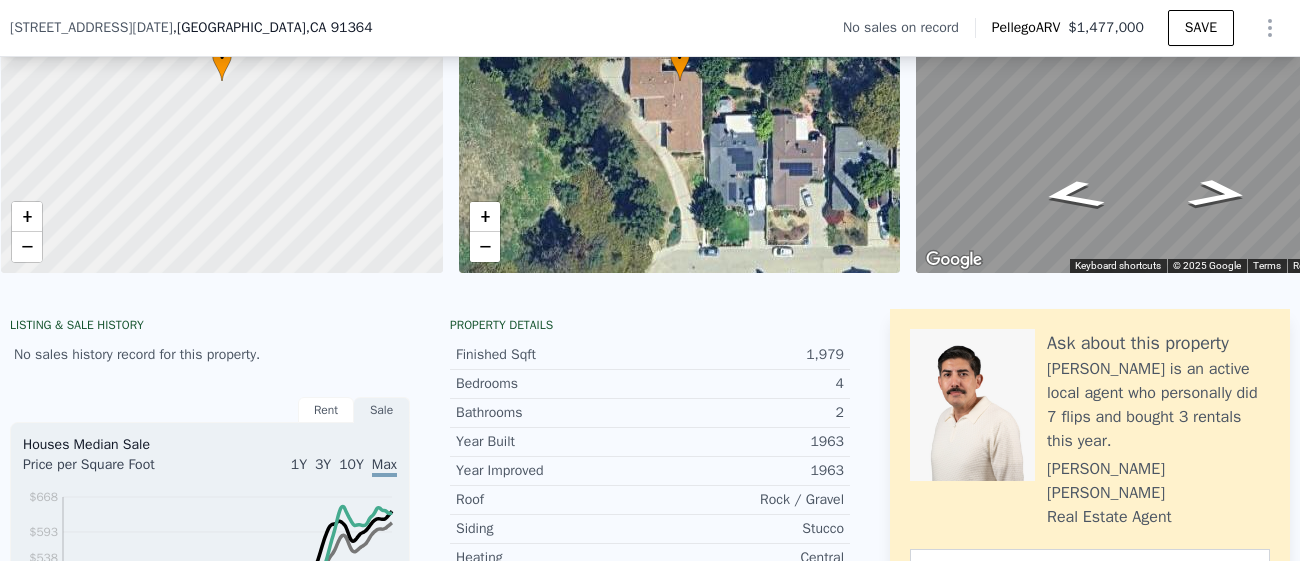 scroll, scrollTop: 105, scrollLeft: 0, axis: vertical 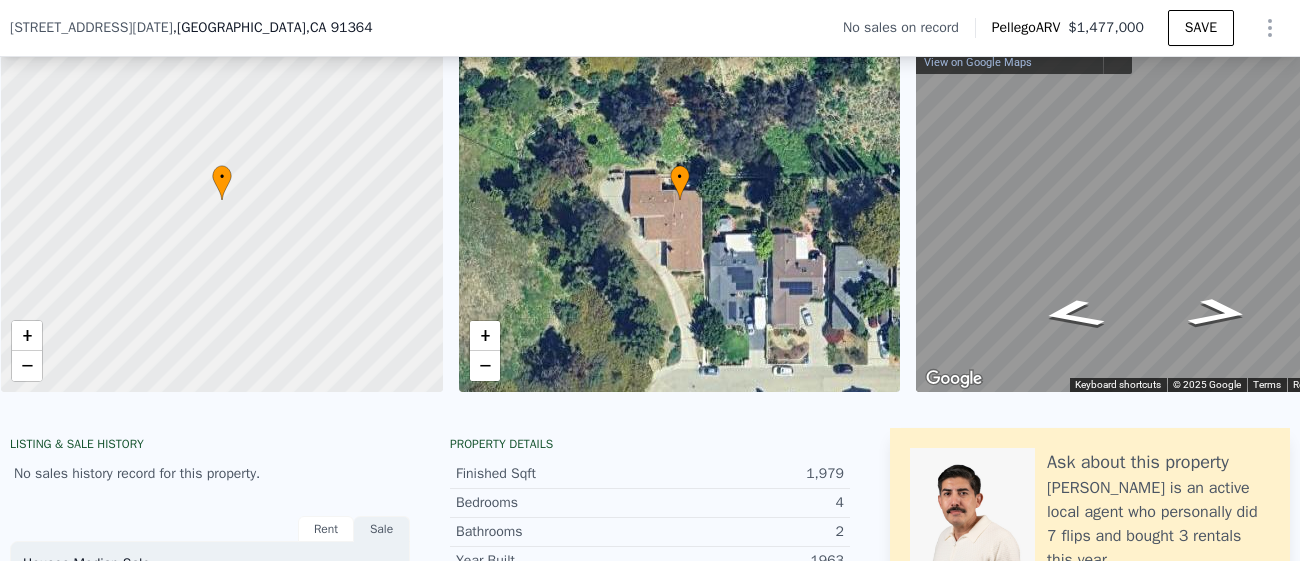 click on "[STREET_ADDRESS][DATE]" at bounding box center [91, 28] 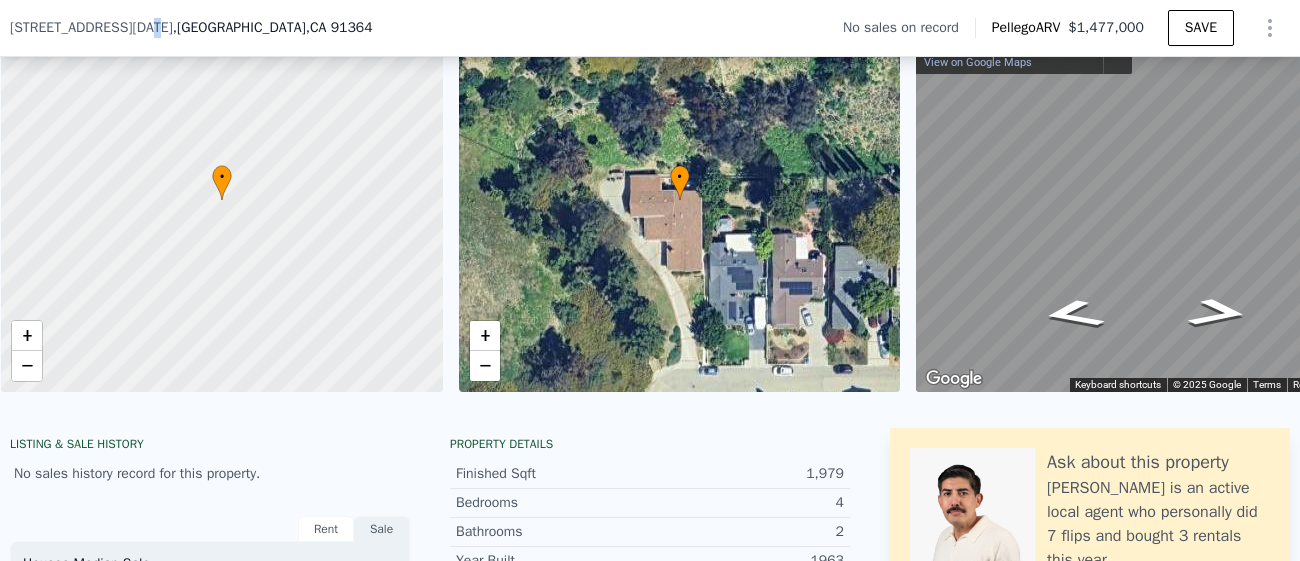 click on "[STREET_ADDRESS][DATE]" at bounding box center [91, 28] 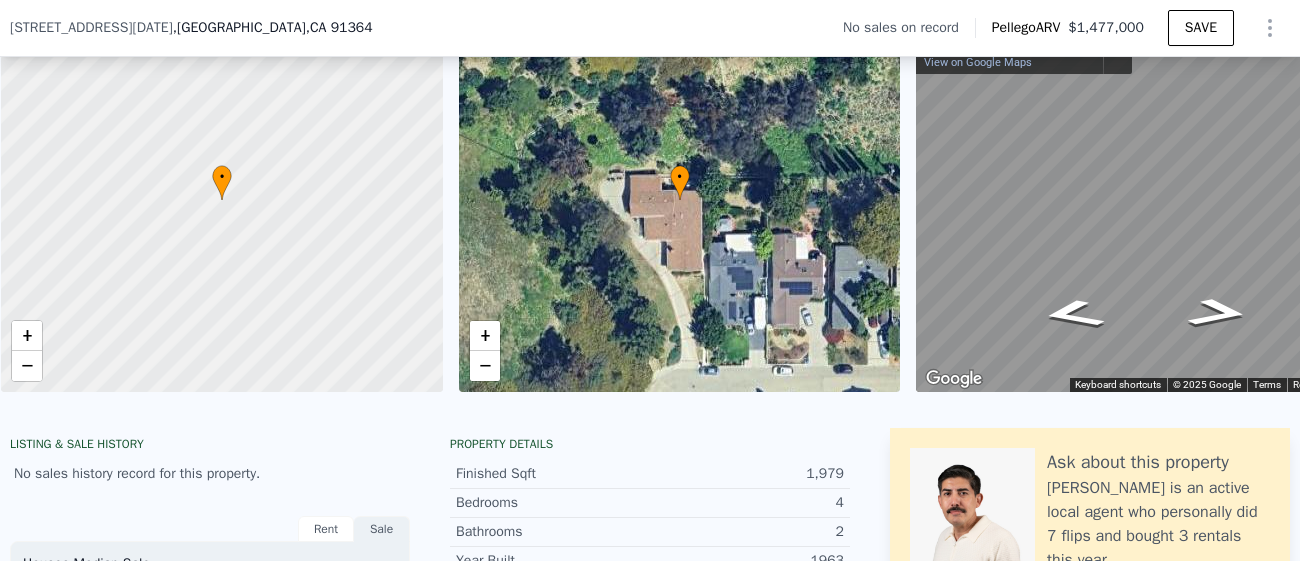 click on "[STREET_ADDRESS][DATE]" at bounding box center [91, 28] 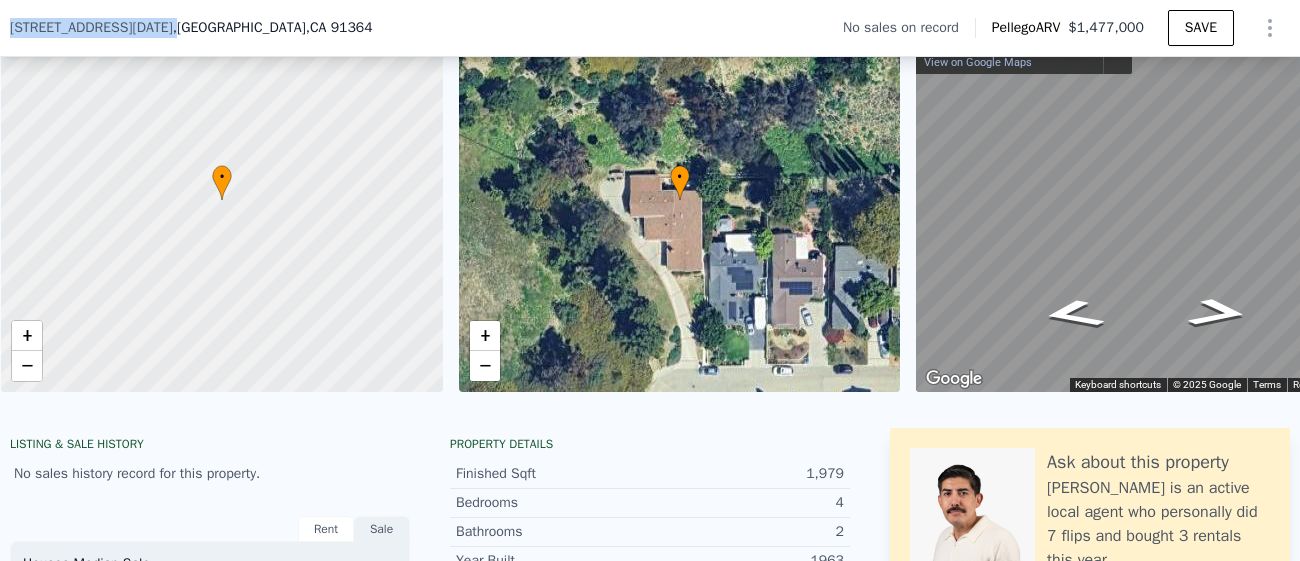 click on "[STREET_ADDRESS][DATE]" at bounding box center (91, 28) 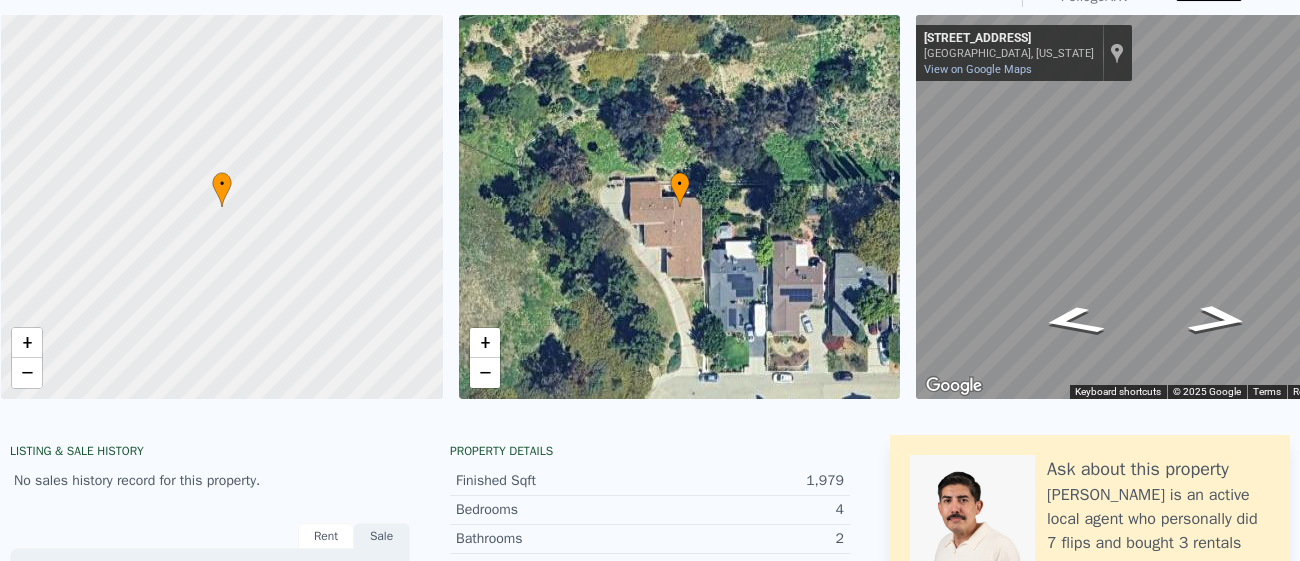 scroll, scrollTop: 0, scrollLeft: 0, axis: both 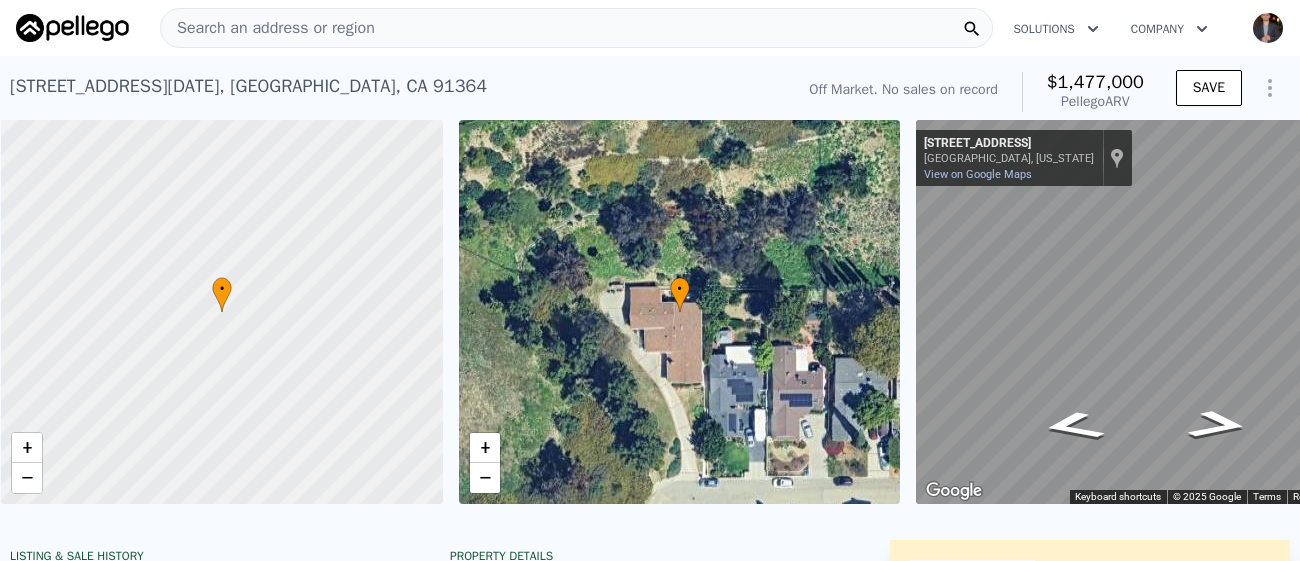 click on "Search an address or region" at bounding box center [268, 28] 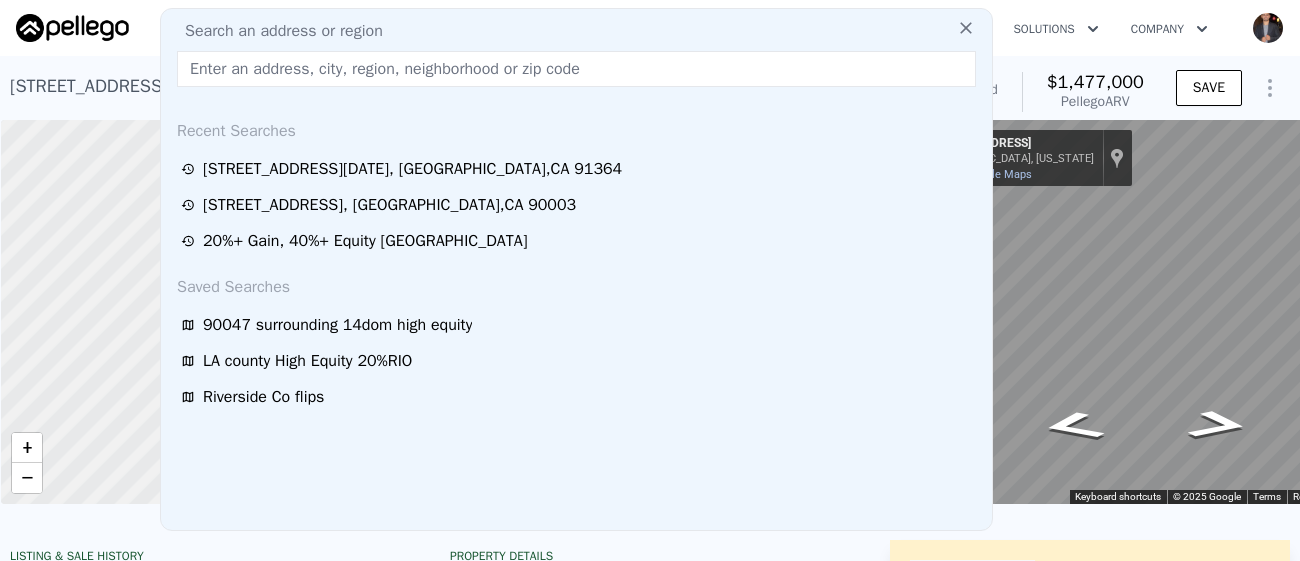 click on "Search an address or region" at bounding box center [276, 31] 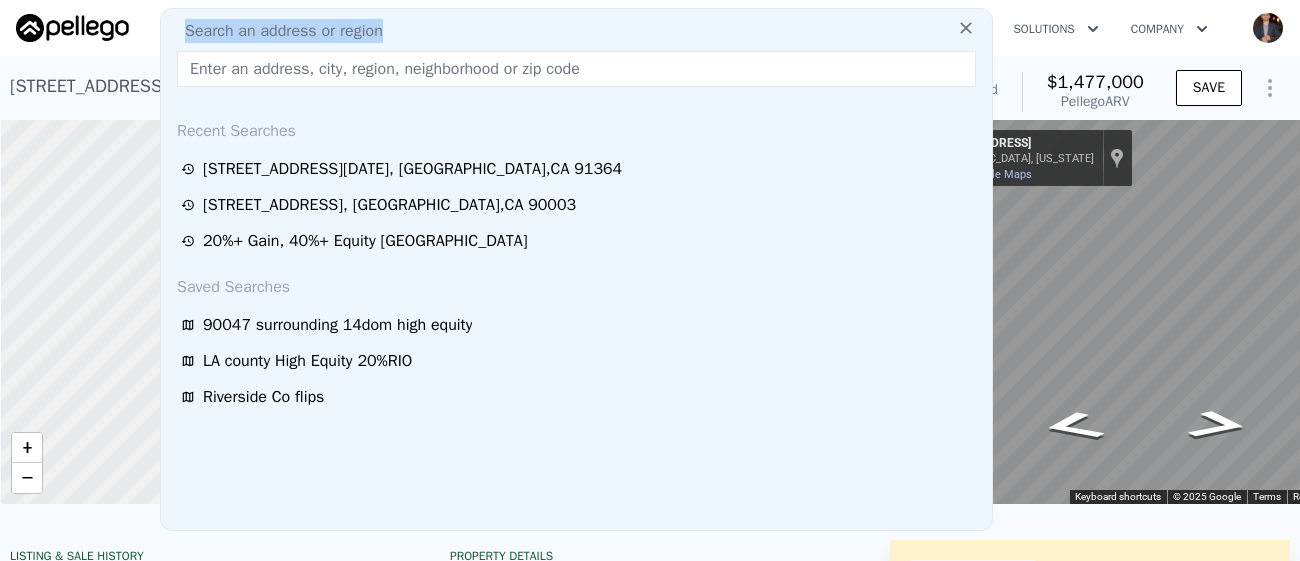 click at bounding box center [576, 69] 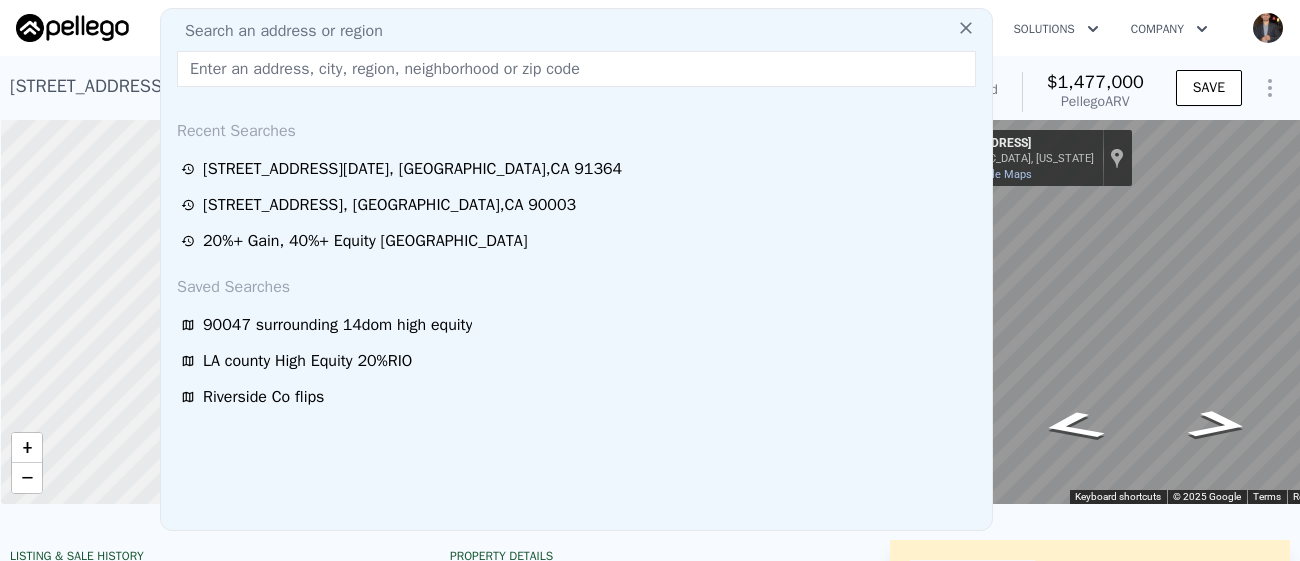 paste on "6837 Boer Ave, Whittier, CA 90606" 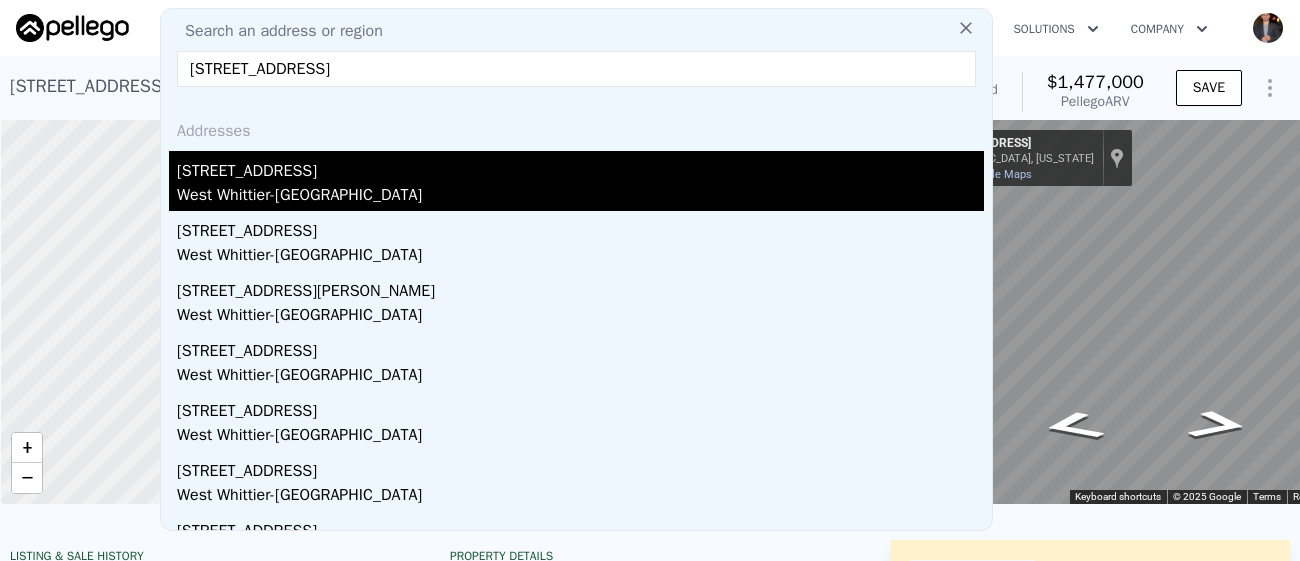 click on "6837 Boer Ave" at bounding box center (580, 167) 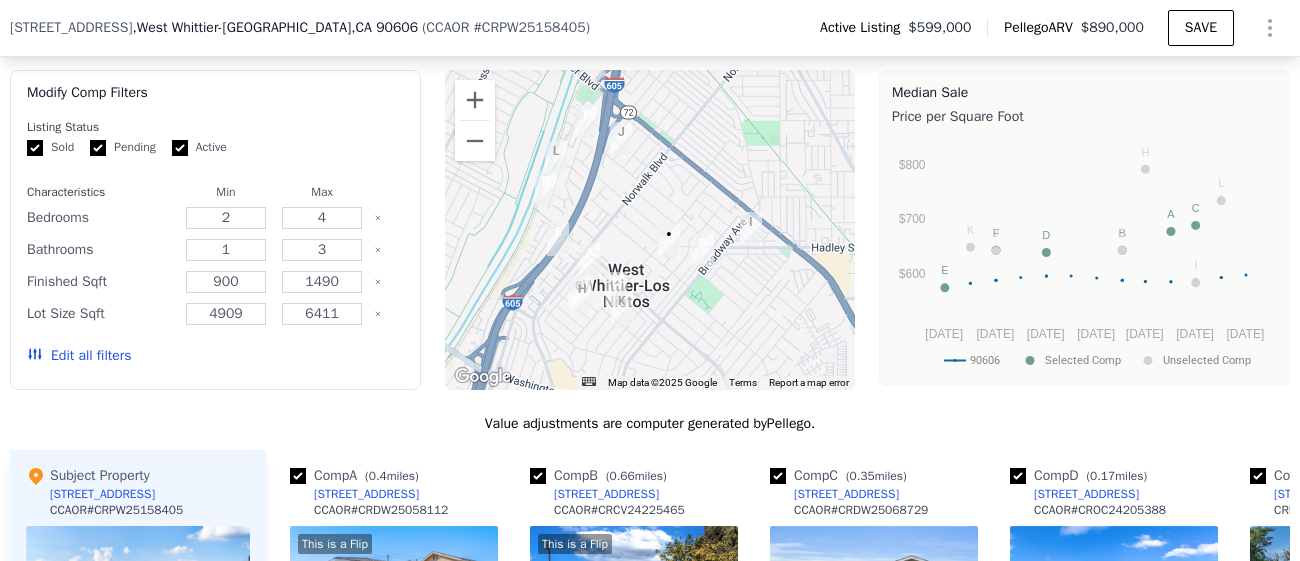 scroll, scrollTop: 1694, scrollLeft: 0, axis: vertical 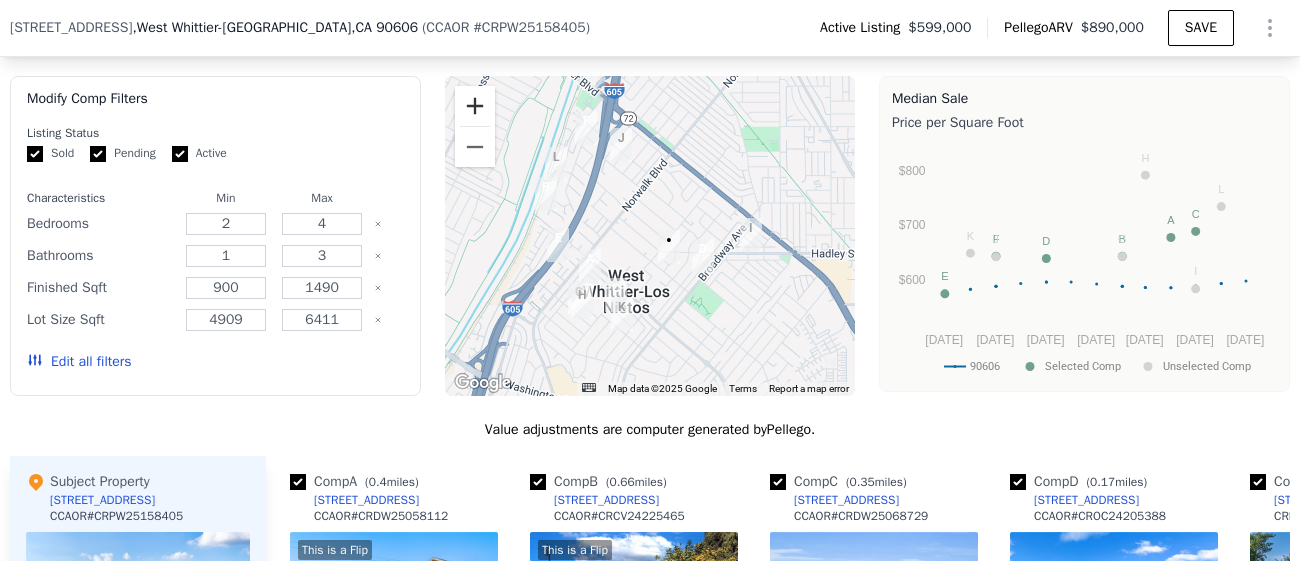 click at bounding box center (475, 106) 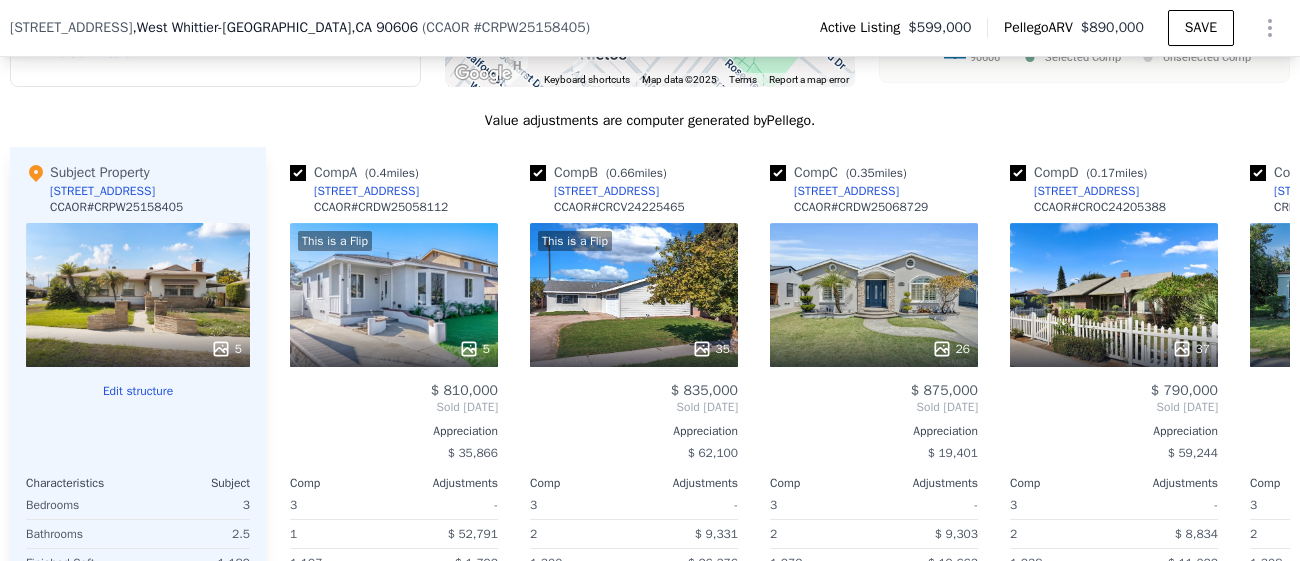 scroll, scrollTop: 2062, scrollLeft: 0, axis: vertical 